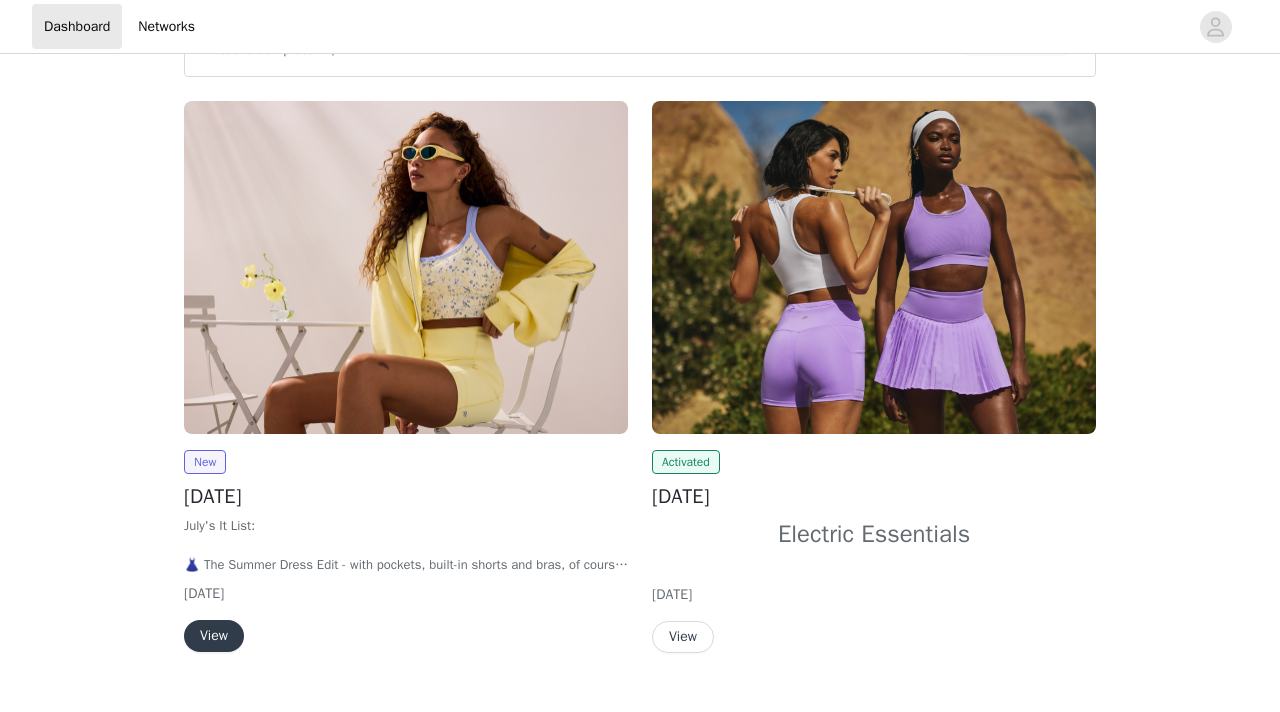 scroll, scrollTop: 118, scrollLeft: 0, axis: vertical 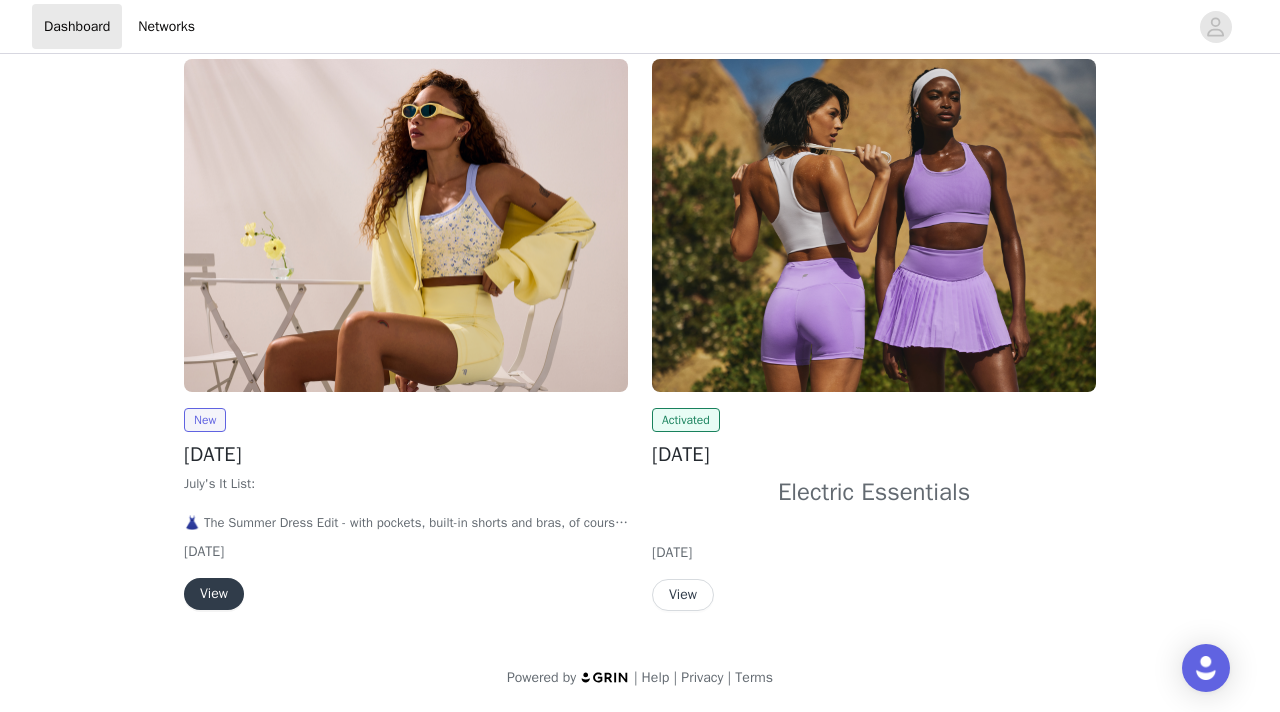 click on "View" at bounding box center [214, 594] 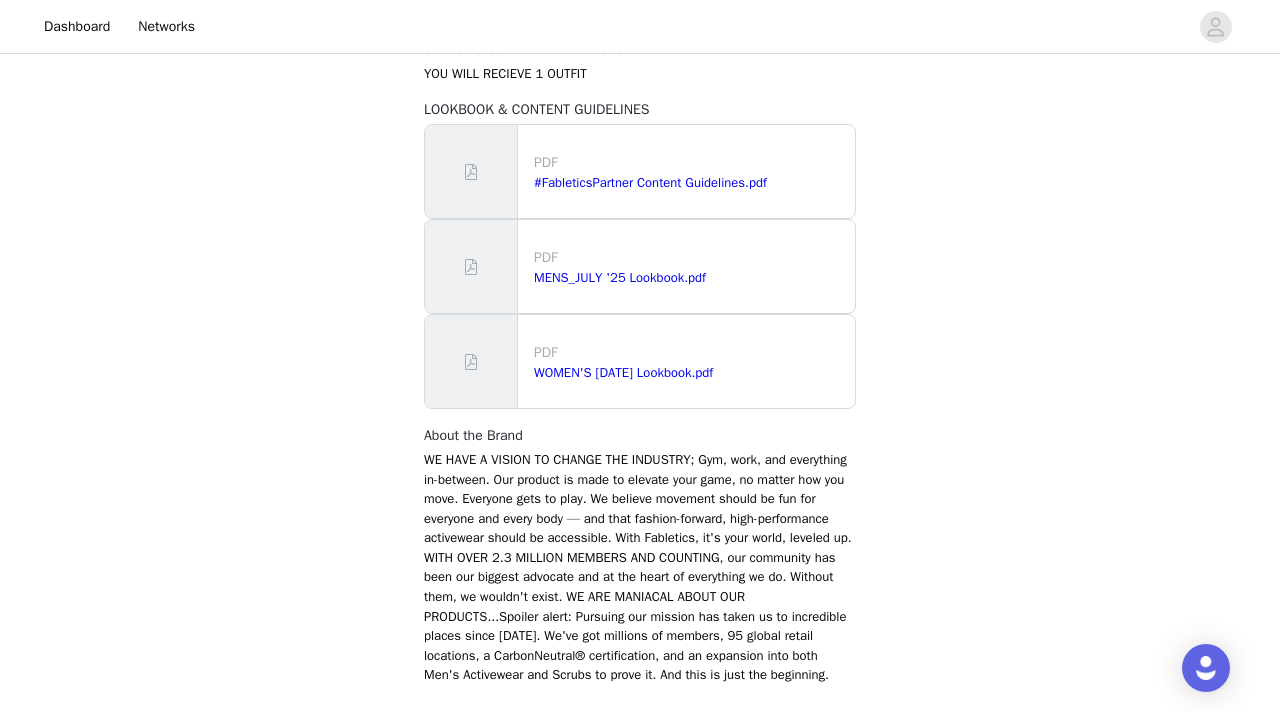 scroll, scrollTop: 1422, scrollLeft: 0, axis: vertical 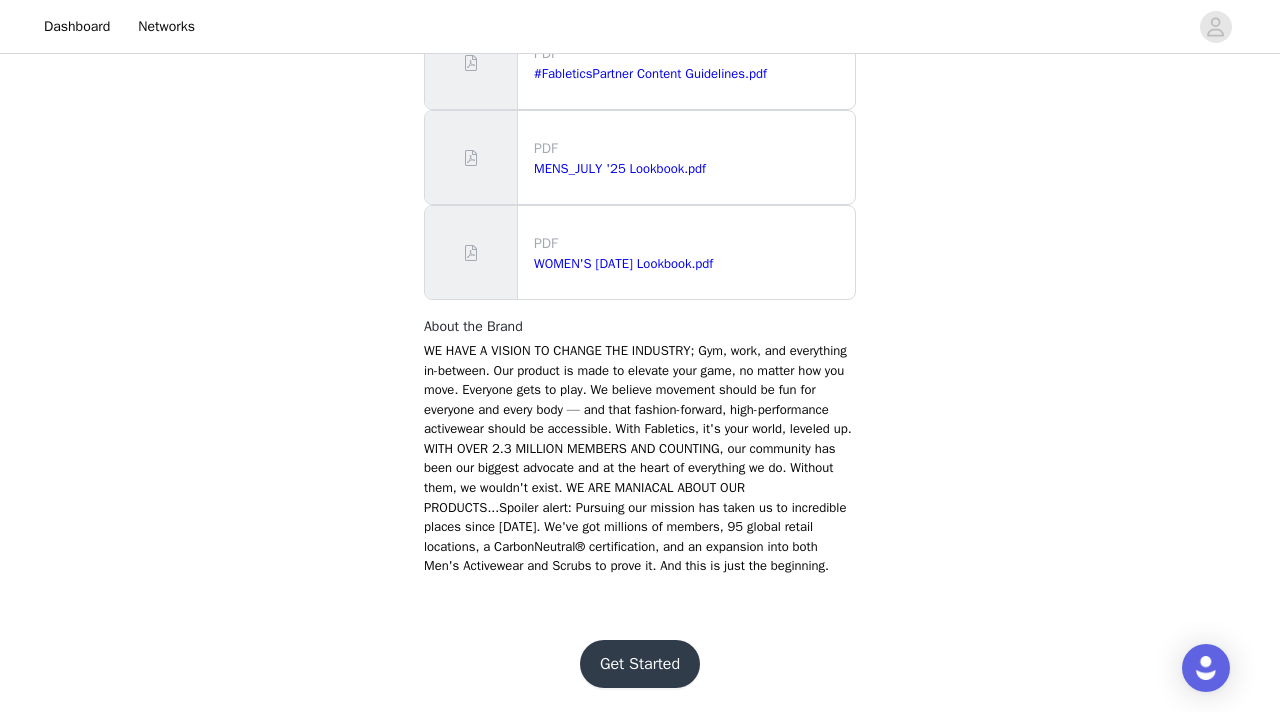 click on "Get Started" at bounding box center (640, 664) 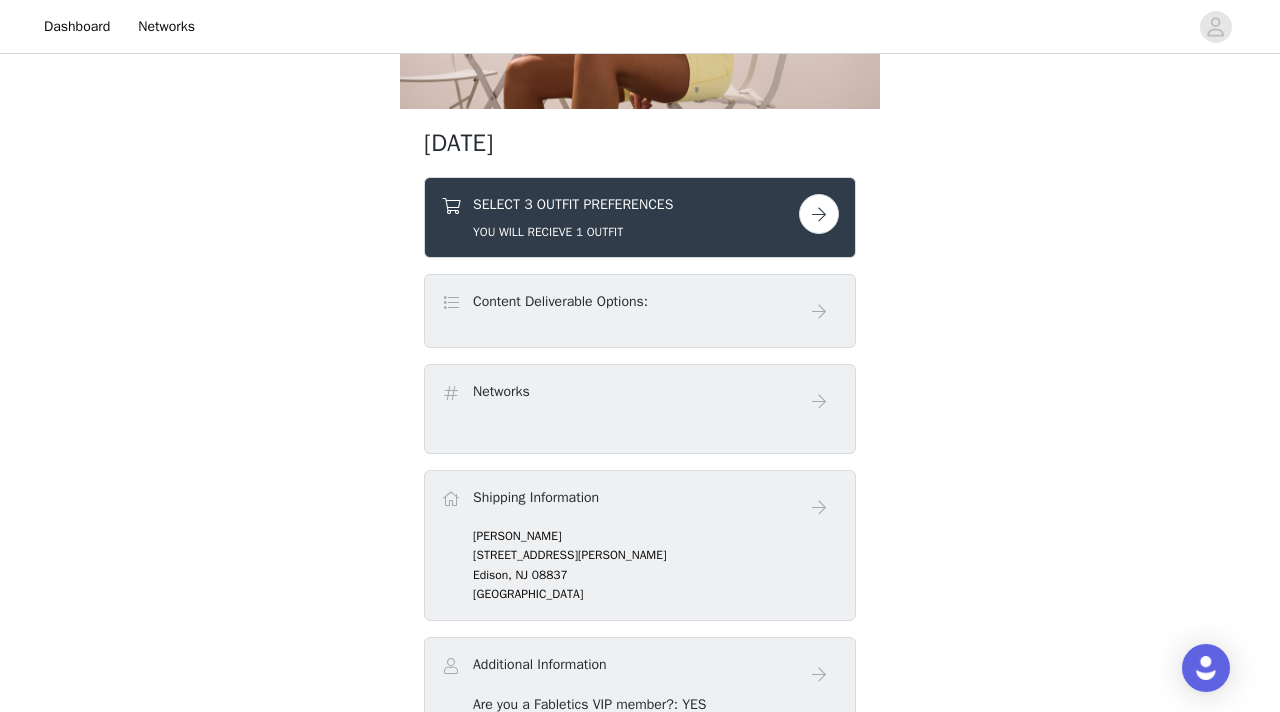 scroll, scrollTop: 274, scrollLeft: 0, axis: vertical 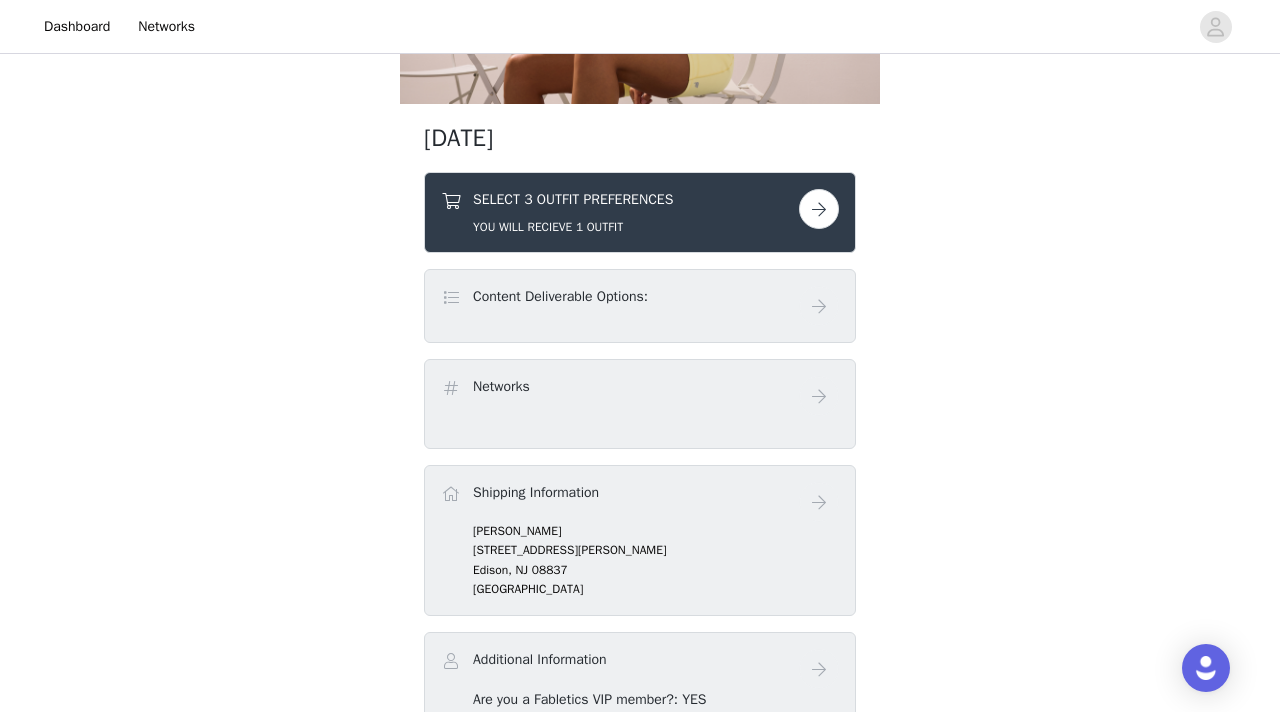 click at bounding box center [819, 209] 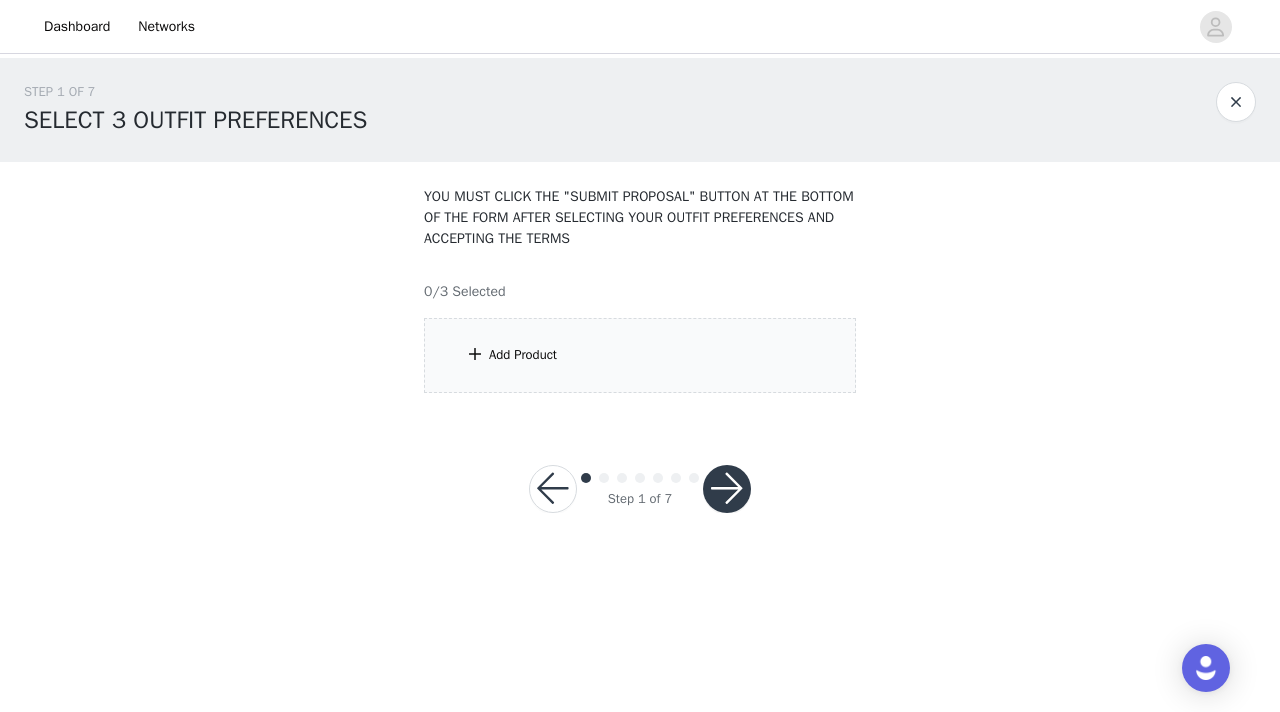 click on "Add Product" at bounding box center (640, 355) 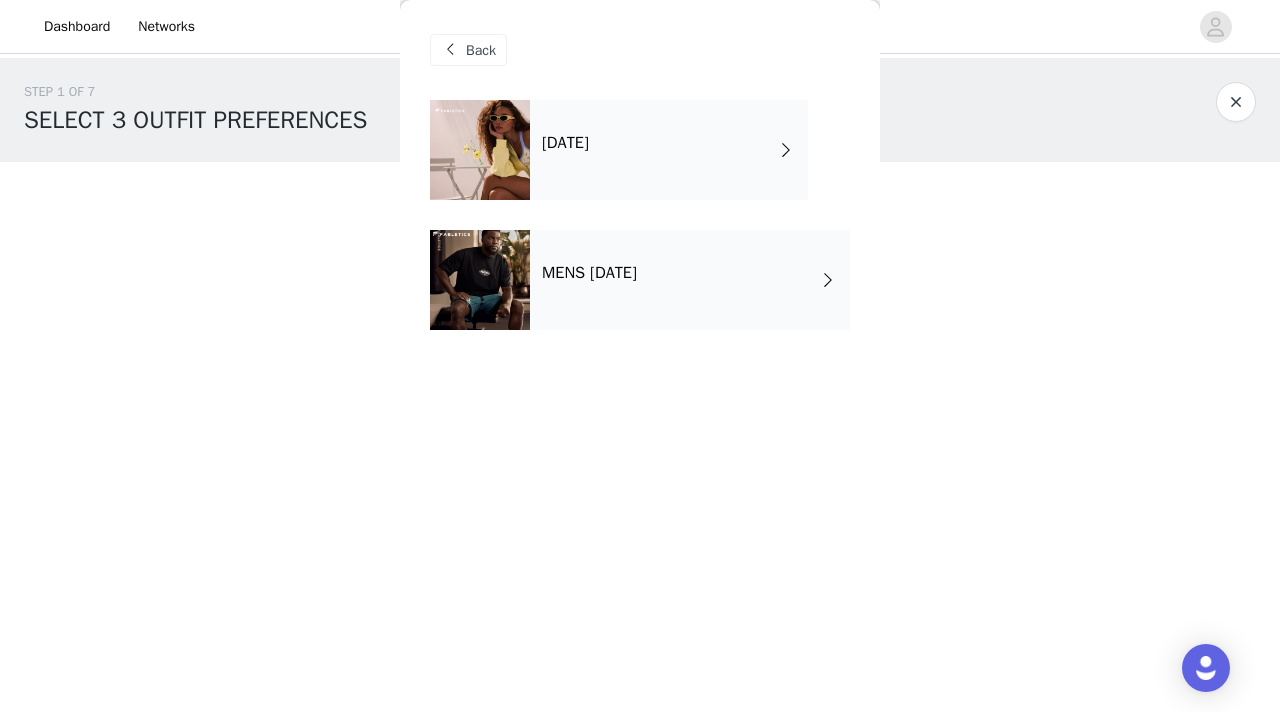click on "[DATE]" at bounding box center (669, 150) 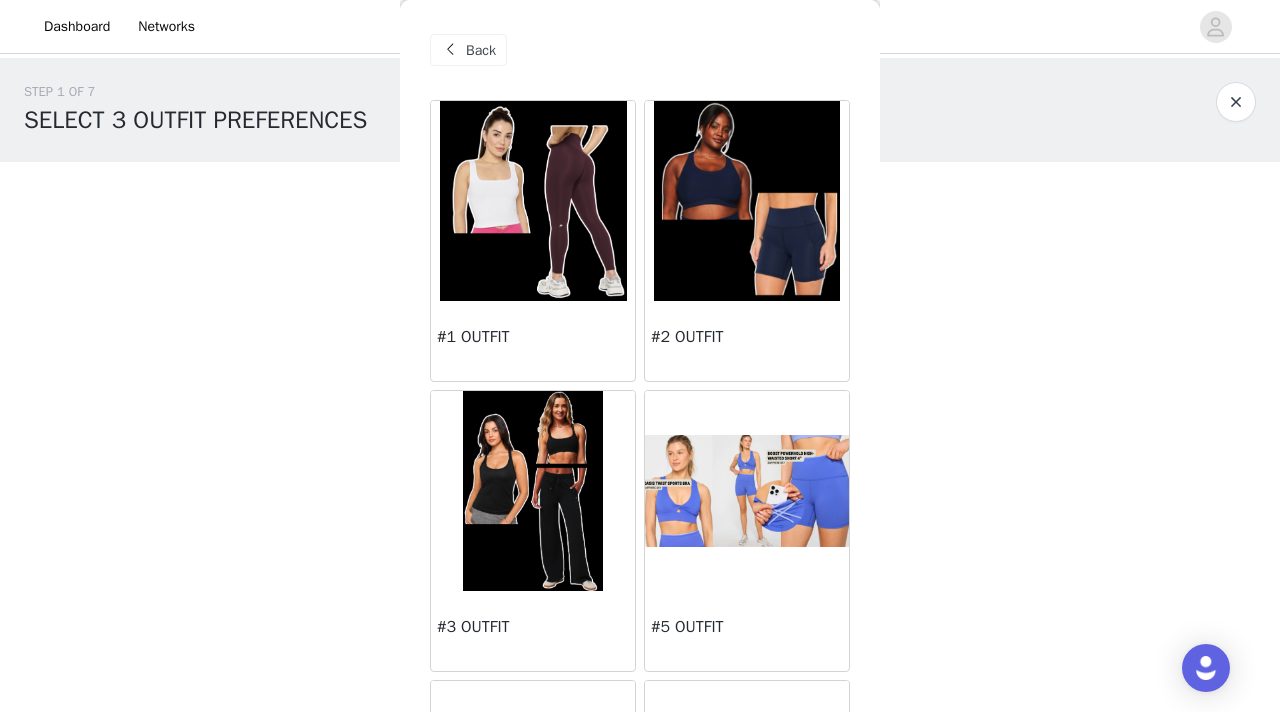 click at bounding box center (533, 201) 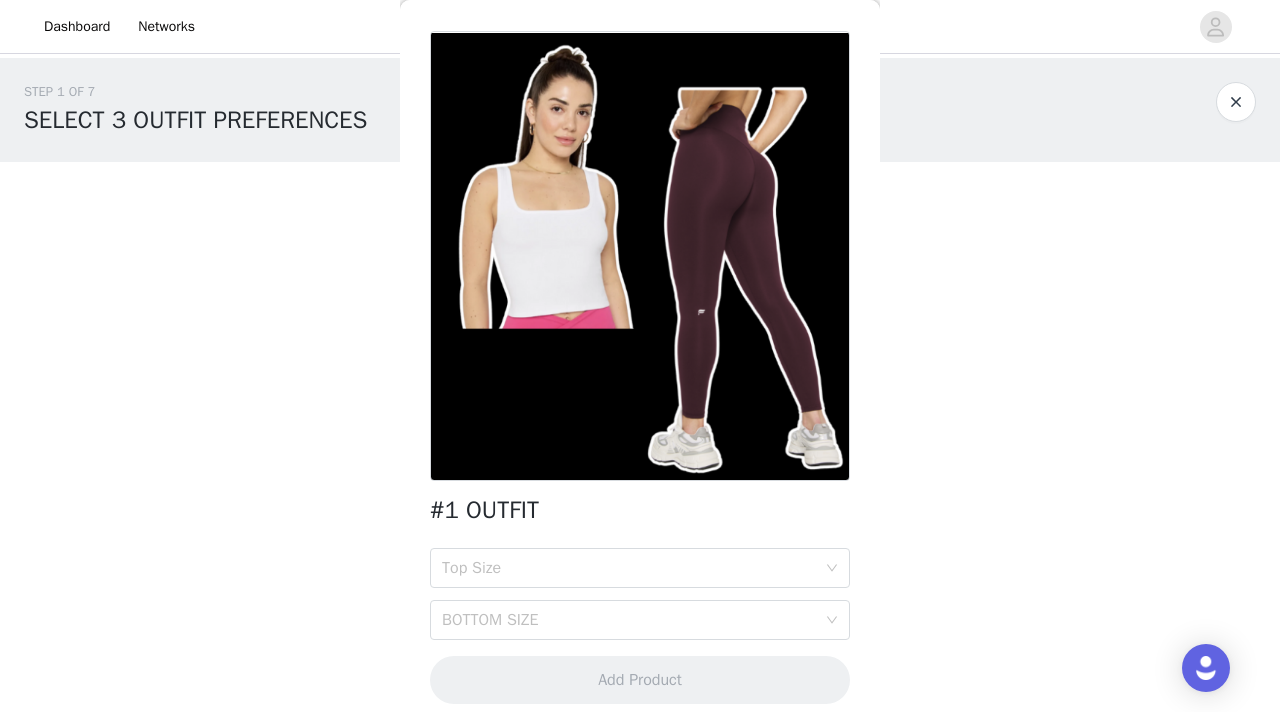 scroll, scrollTop: 85, scrollLeft: 0, axis: vertical 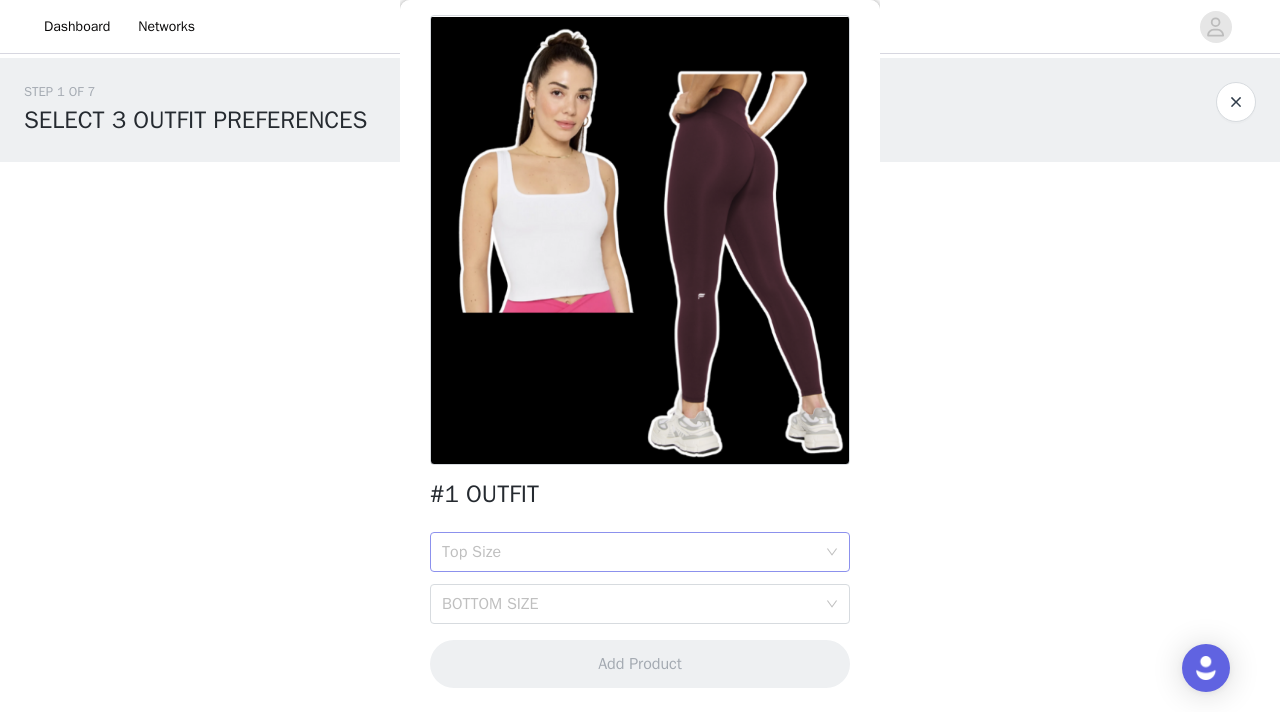 click on "Top Size" at bounding box center [629, 552] 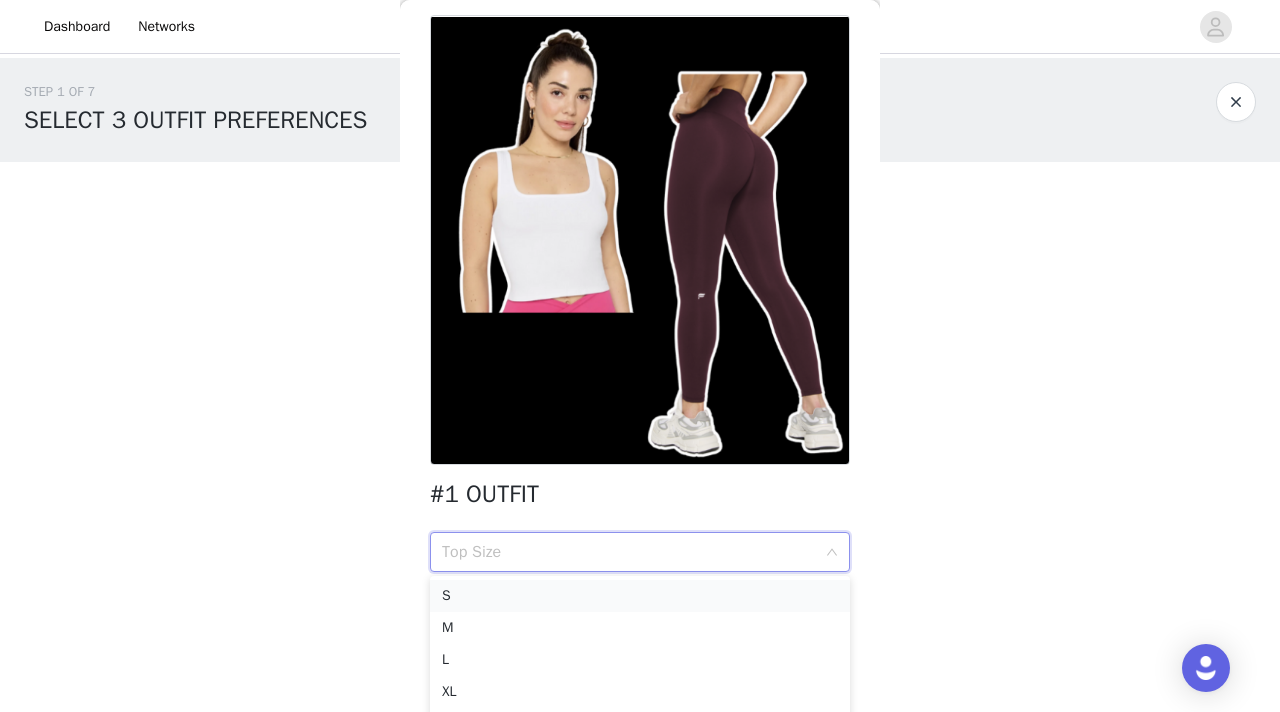 click on "S" at bounding box center (640, 596) 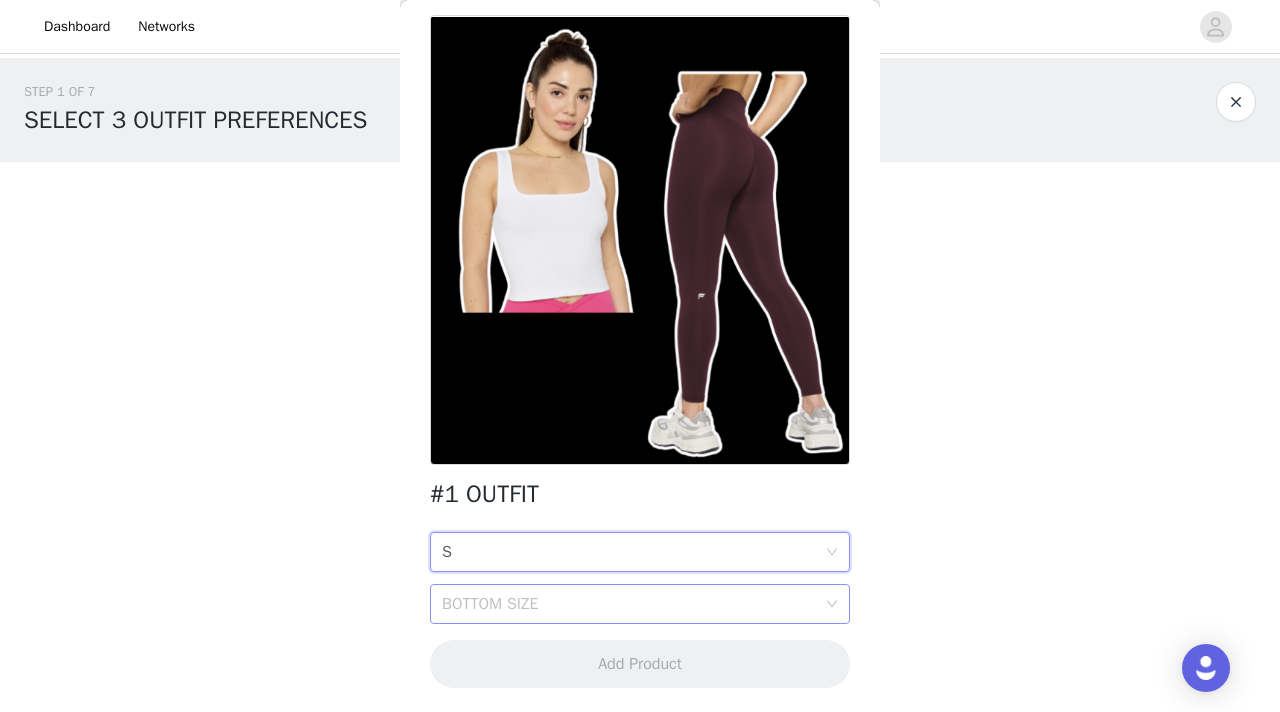 click on "BOTTOM SIZE" at bounding box center (629, 604) 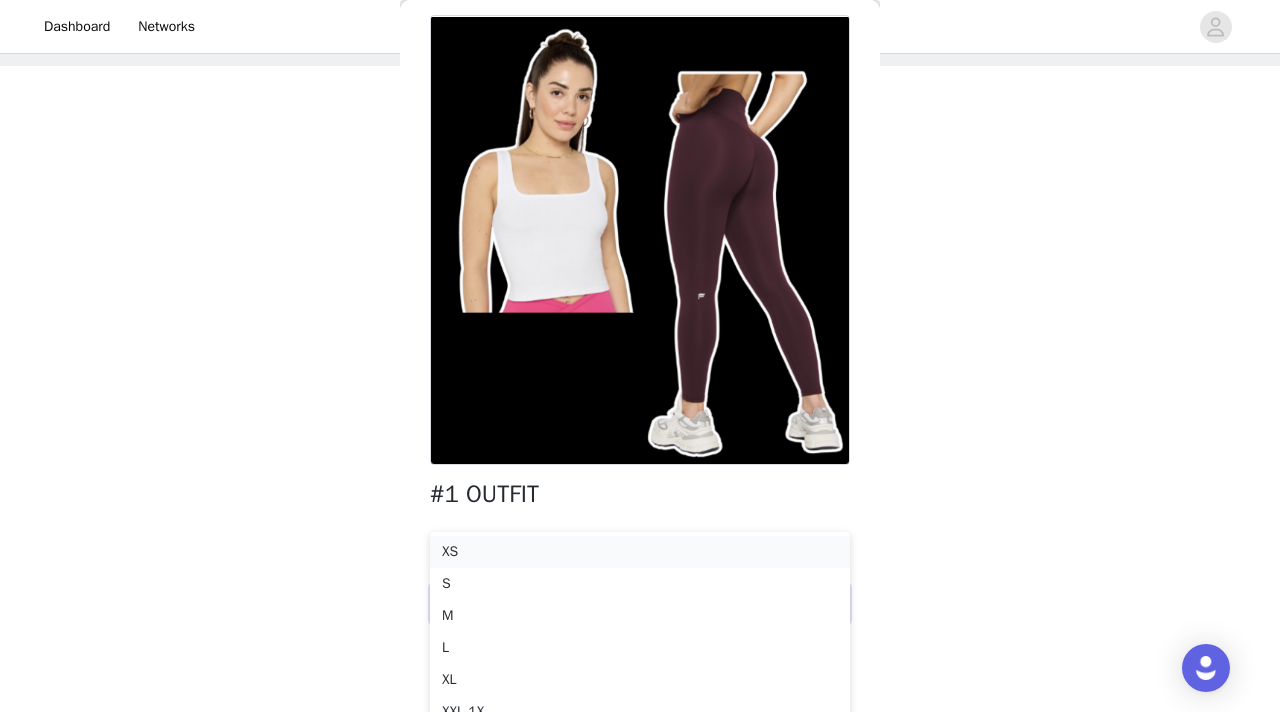 scroll, scrollTop: 98, scrollLeft: 0, axis: vertical 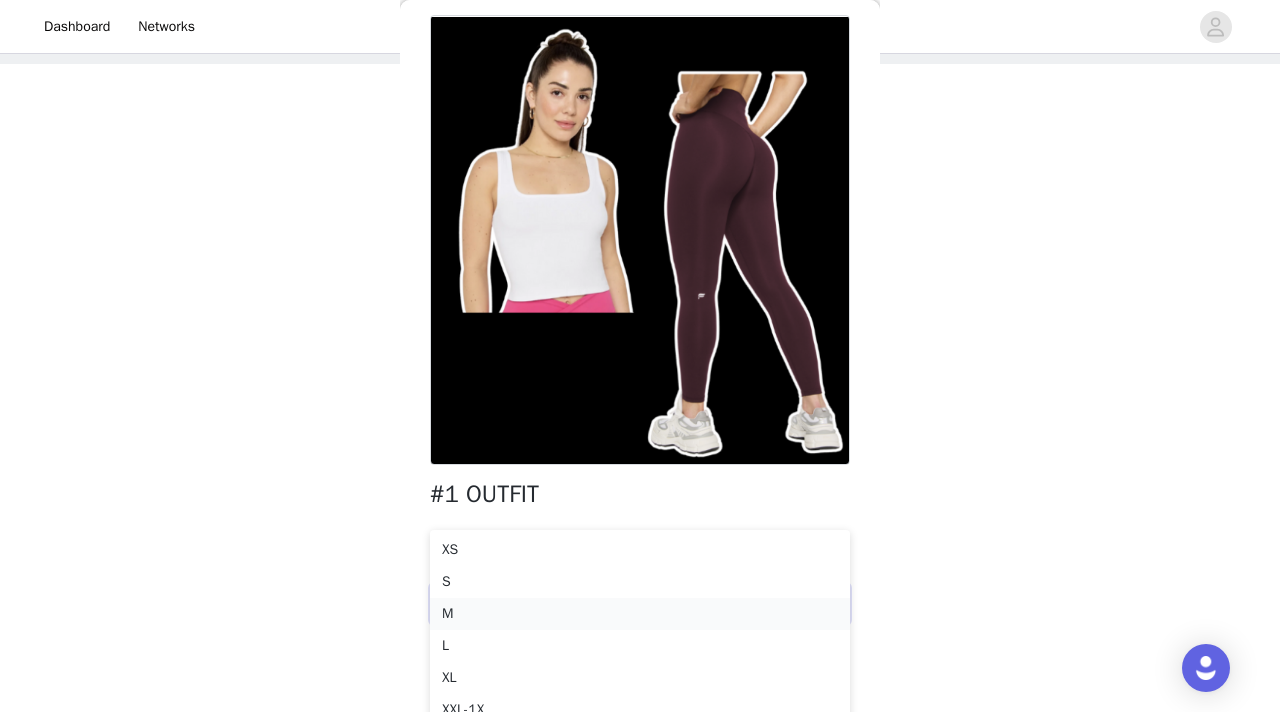 click on "M" at bounding box center [640, 614] 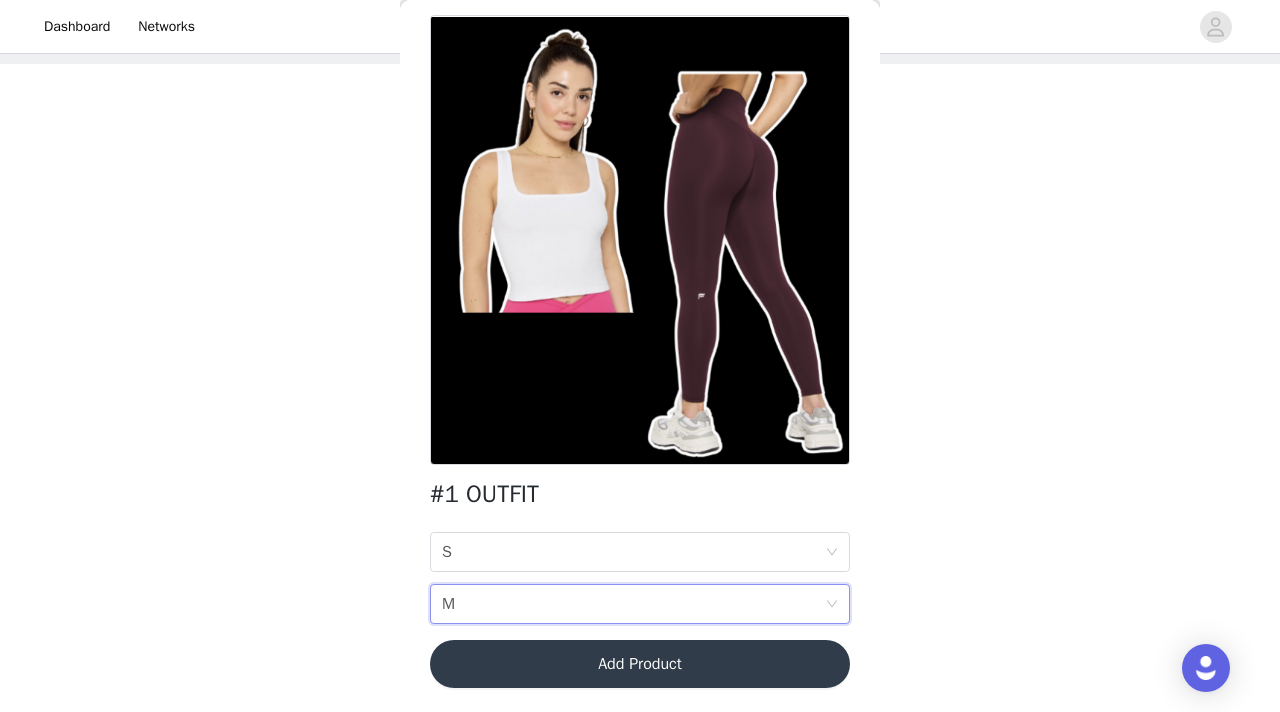 scroll, scrollTop: 0, scrollLeft: 0, axis: both 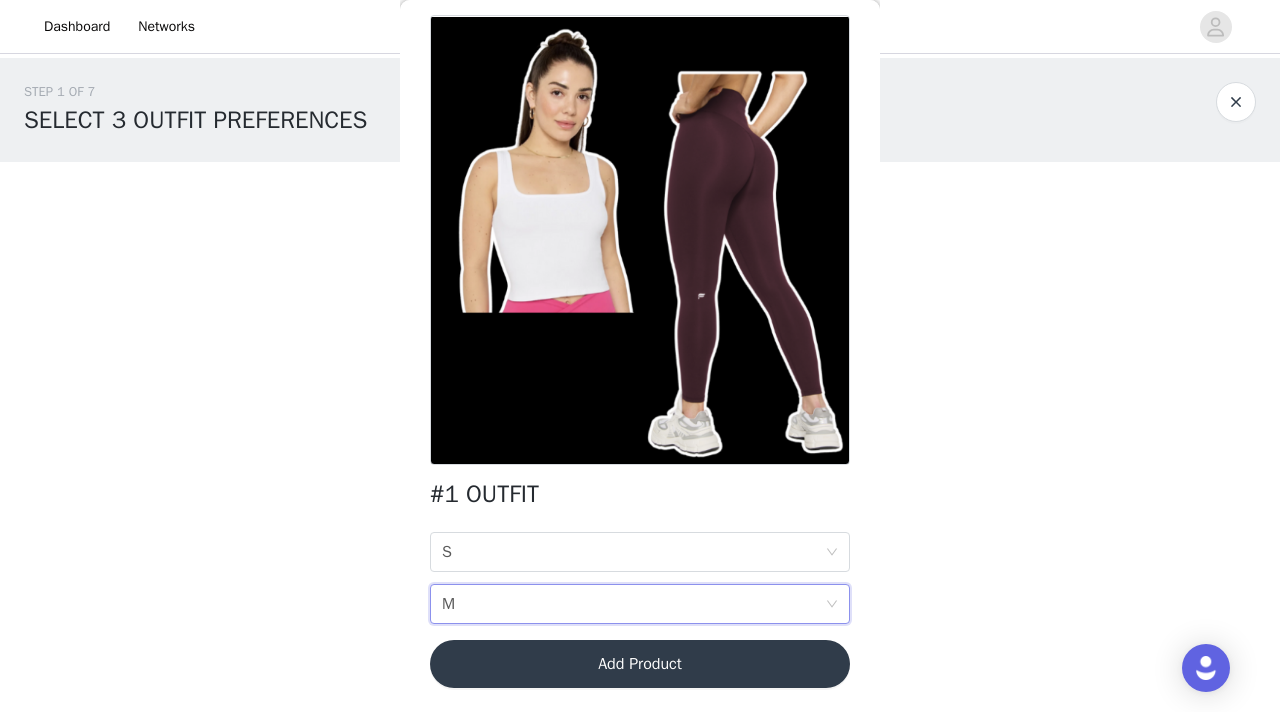 click on "Add Product" at bounding box center (640, 664) 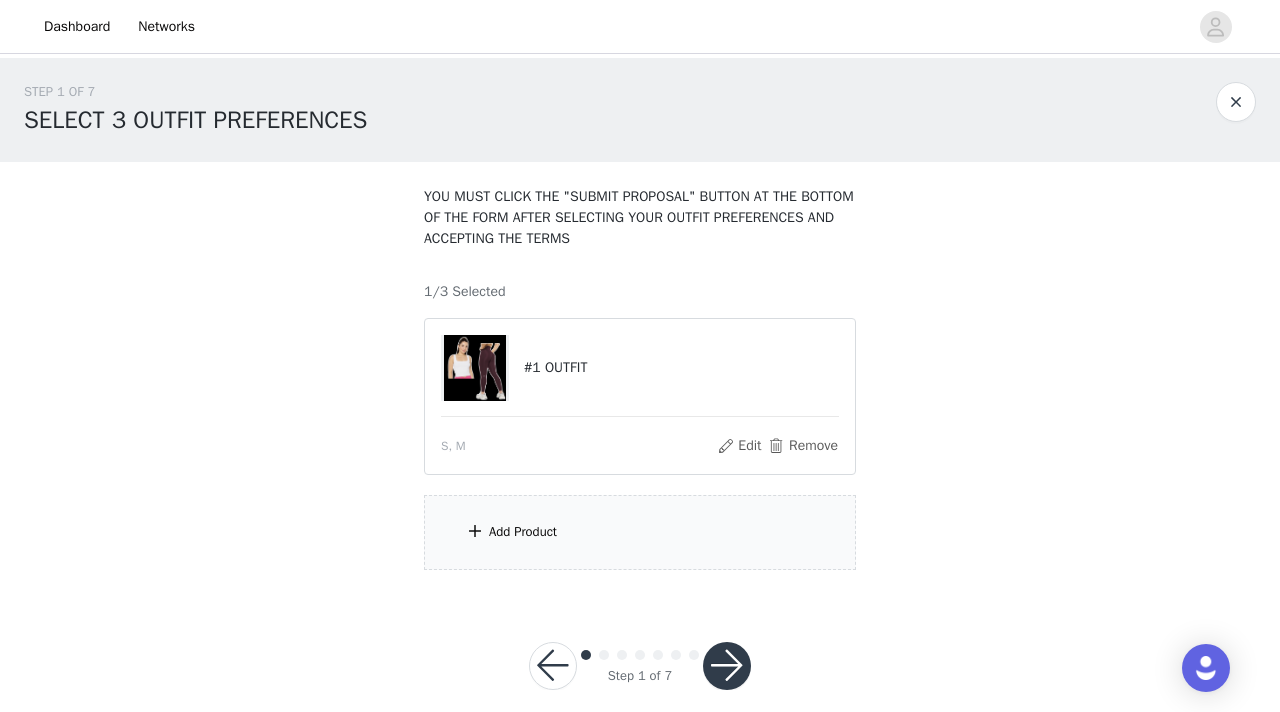 click on "Add Product" at bounding box center (640, 532) 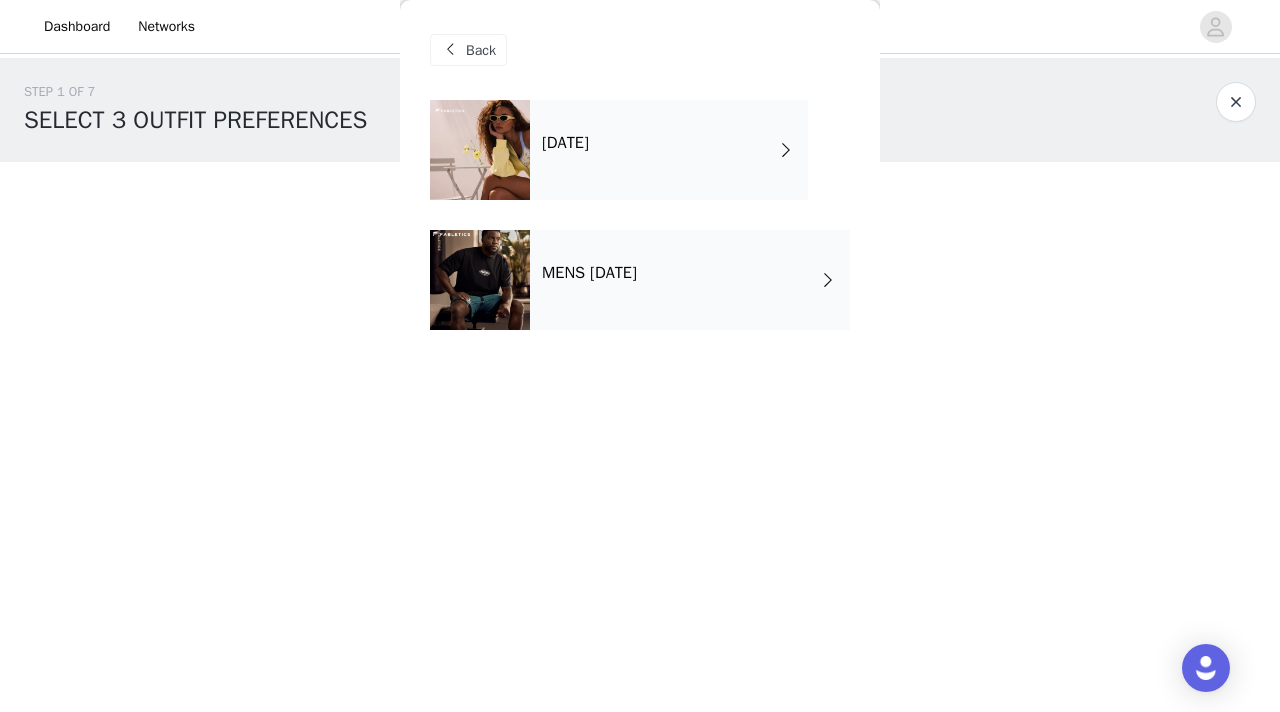 click on "[DATE]" at bounding box center (669, 150) 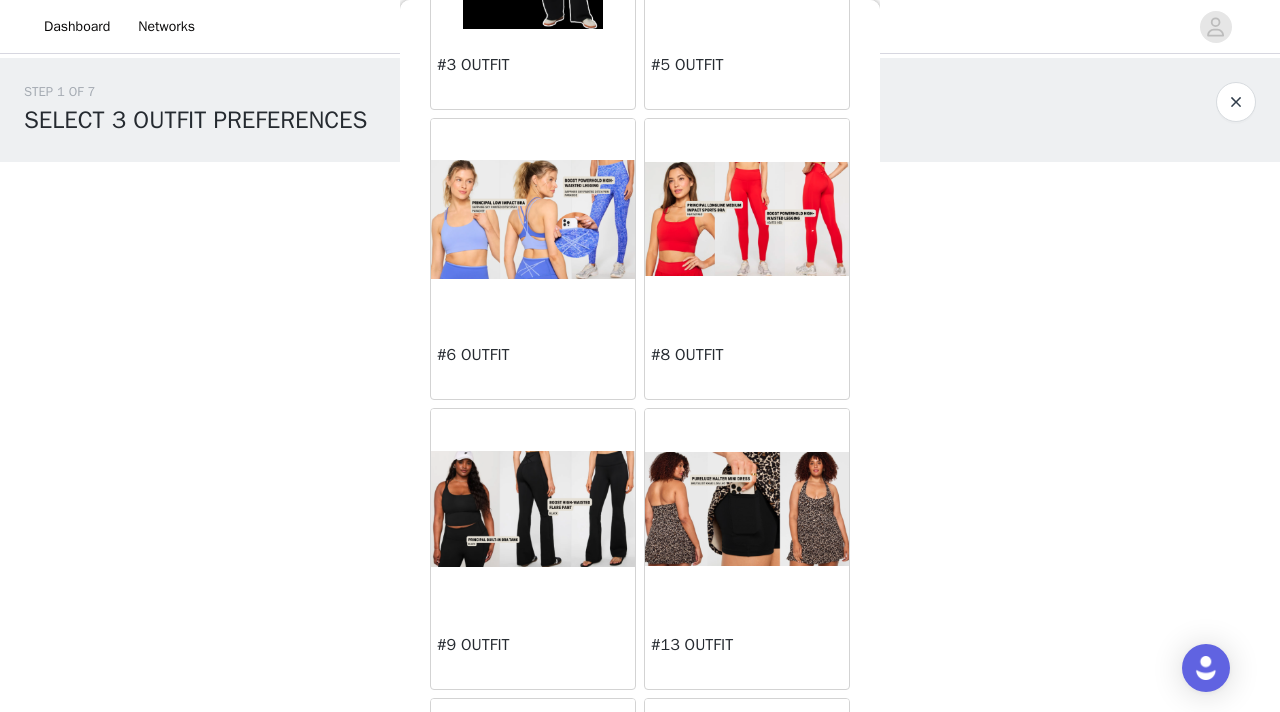 scroll, scrollTop: 566, scrollLeft: 0, axis: vertical 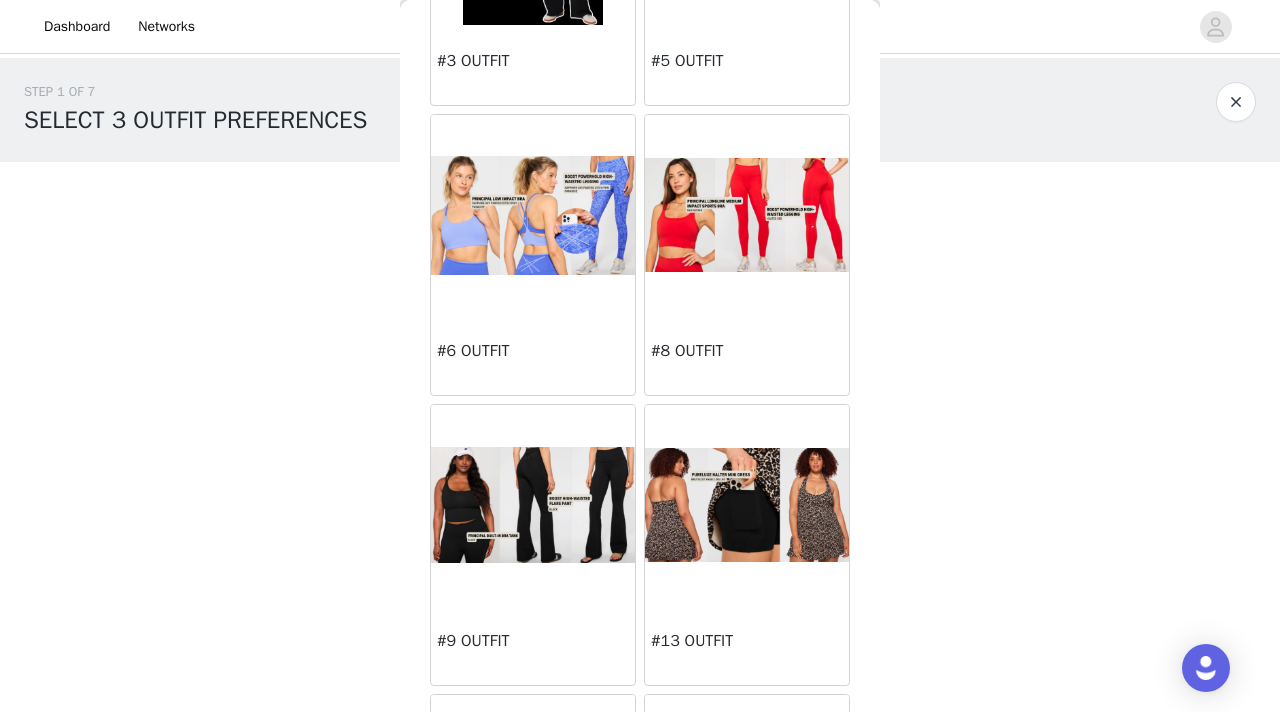 click at bounding box center (533, 505) 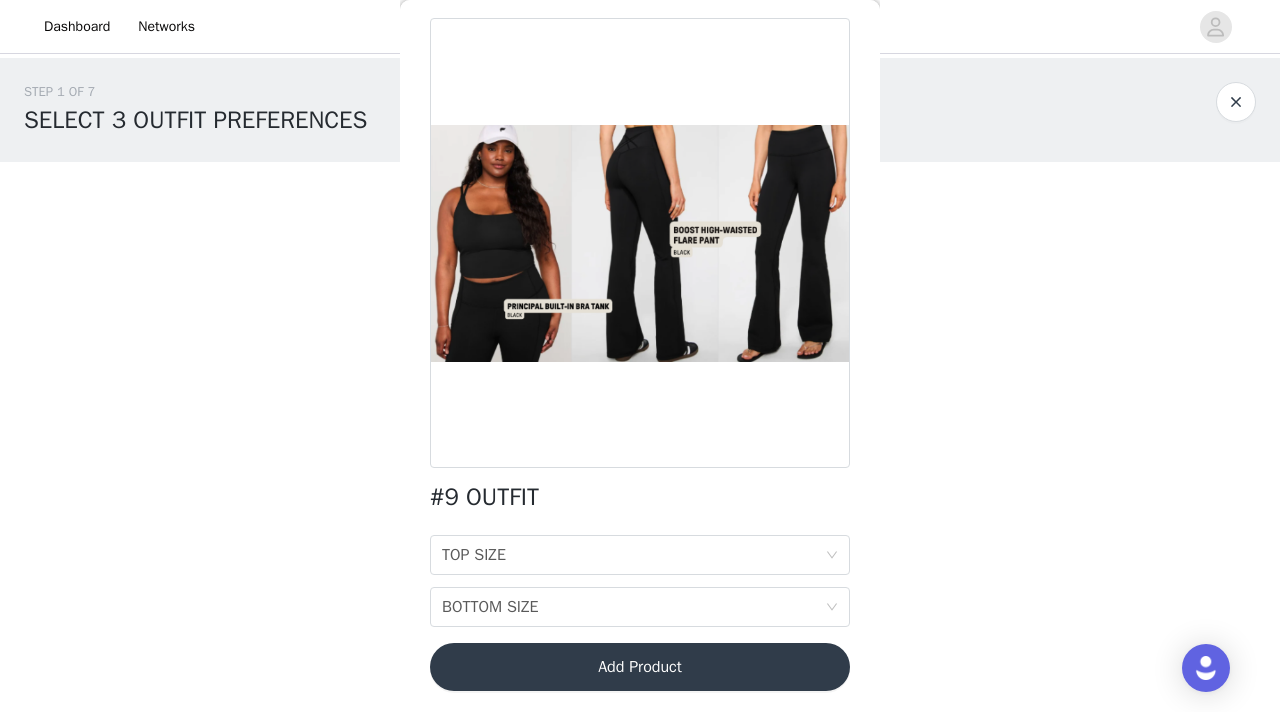 scroll, scrollTop: 85, scrollLeft: 0, axis: vertical 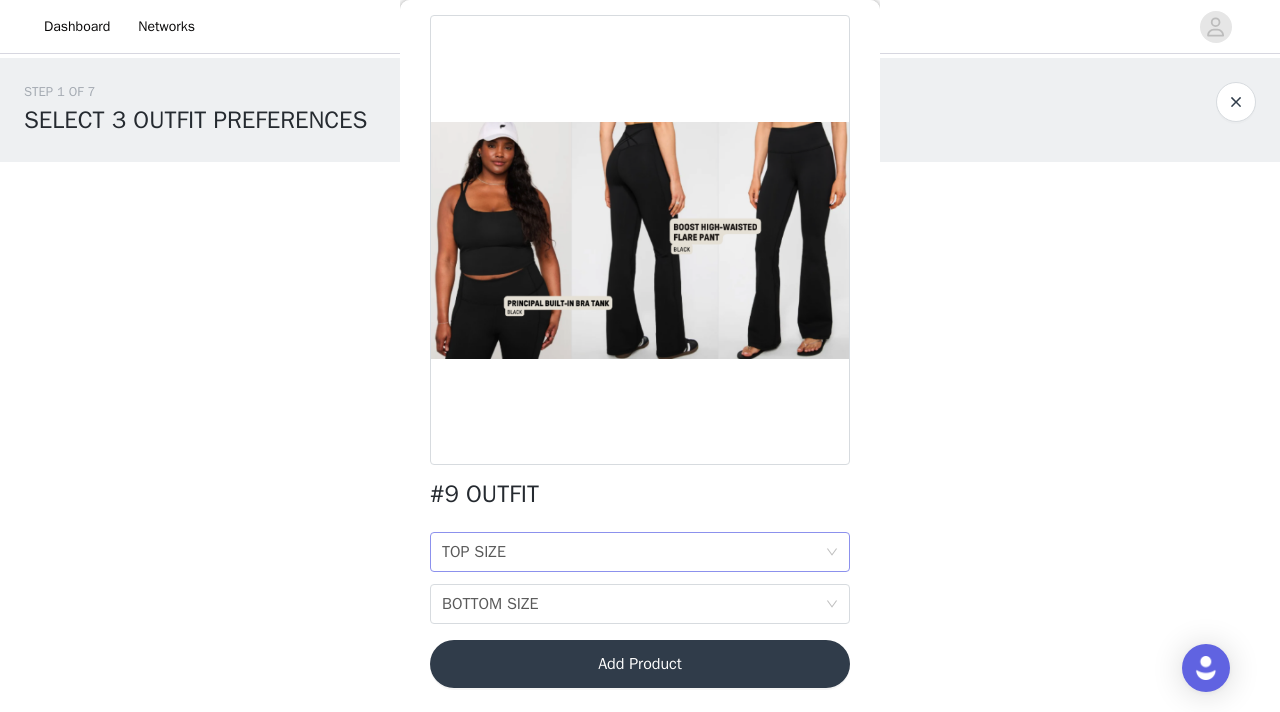 click on "TOP SIZE TOP SIZE" at bounding box center (633, 552) 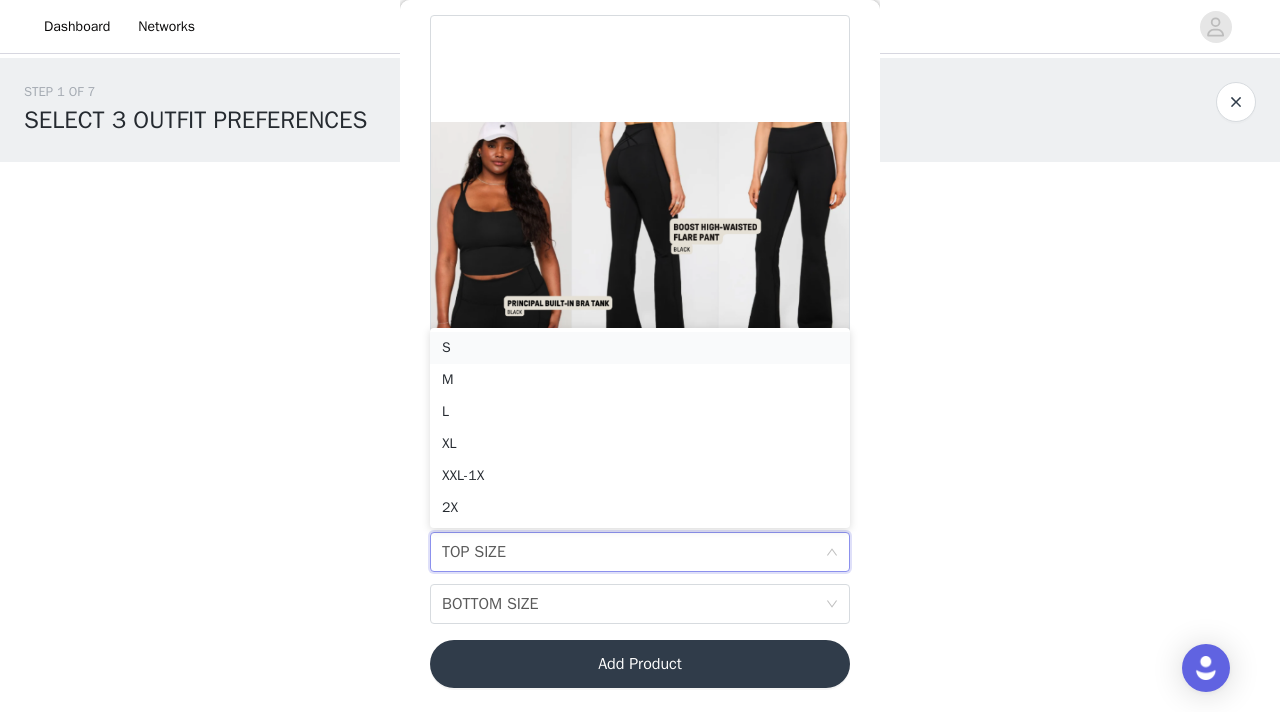 click on "S" at bounding box center [640, 348] 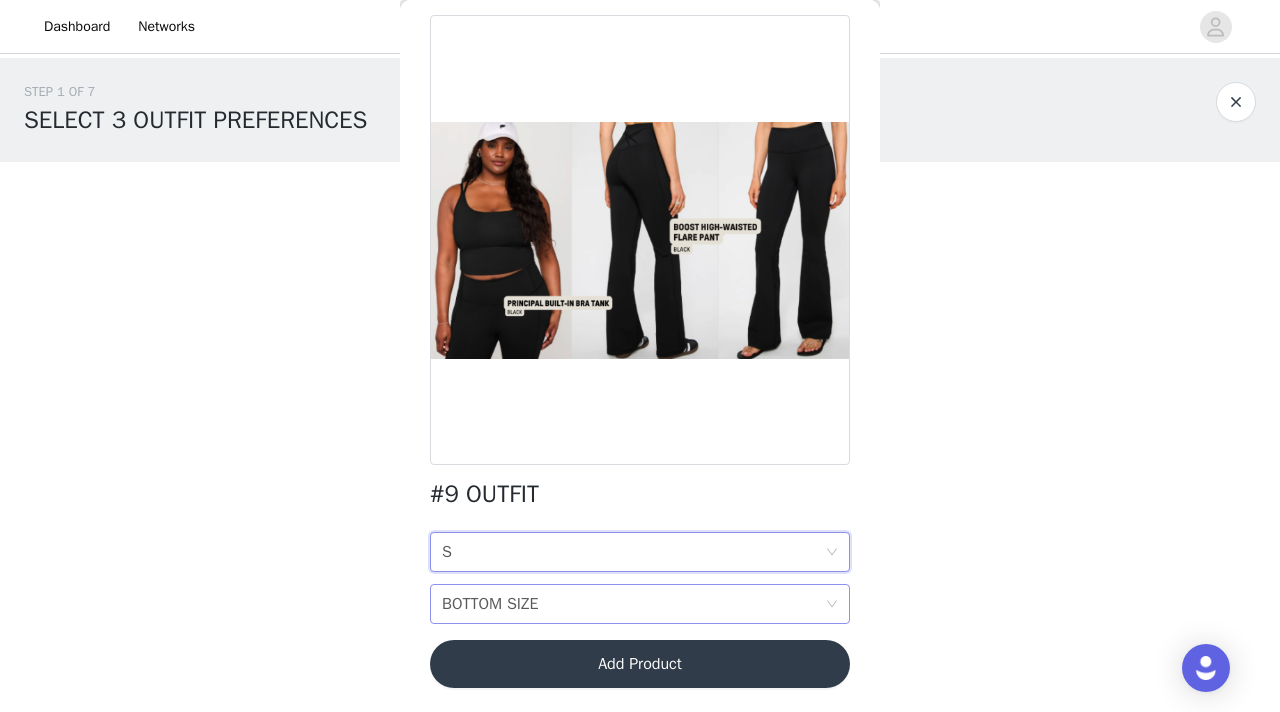 click on "BOTTOM SIZE BOTTOM SIZE" at bounding box center [633, 604] 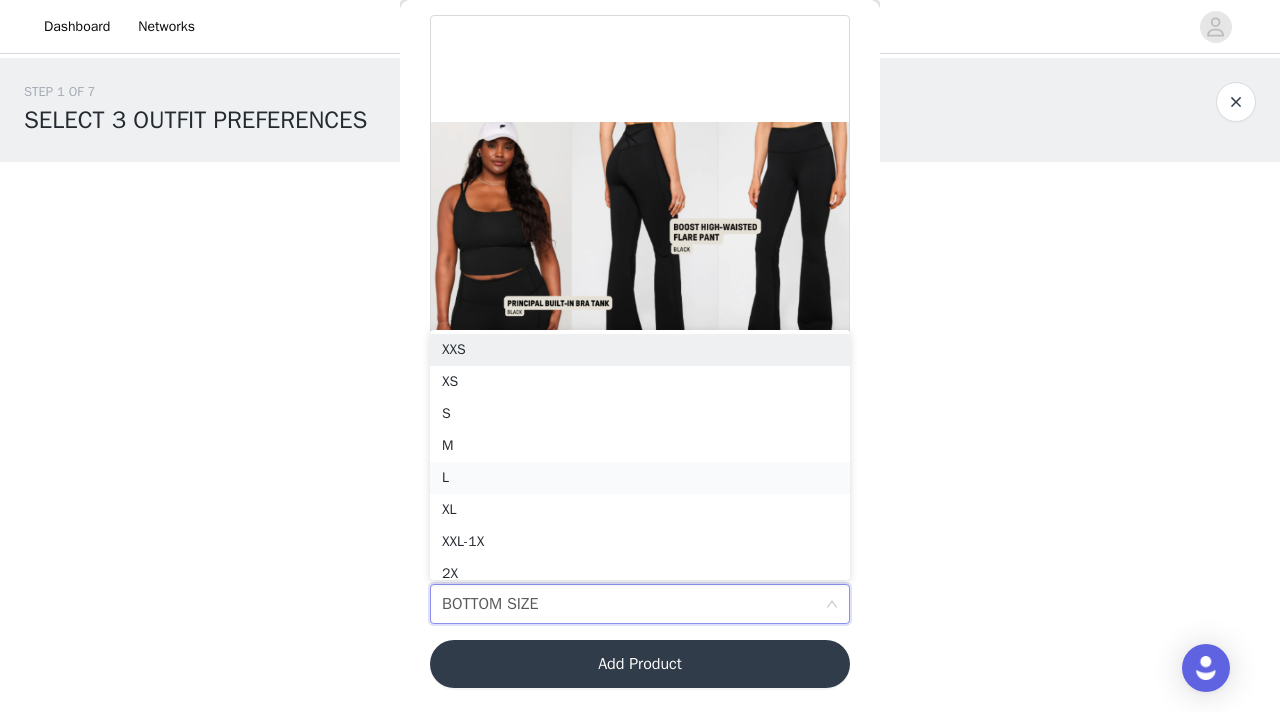 scroll, scrollTop: 10, scrollLeft: 0, axis: vertical 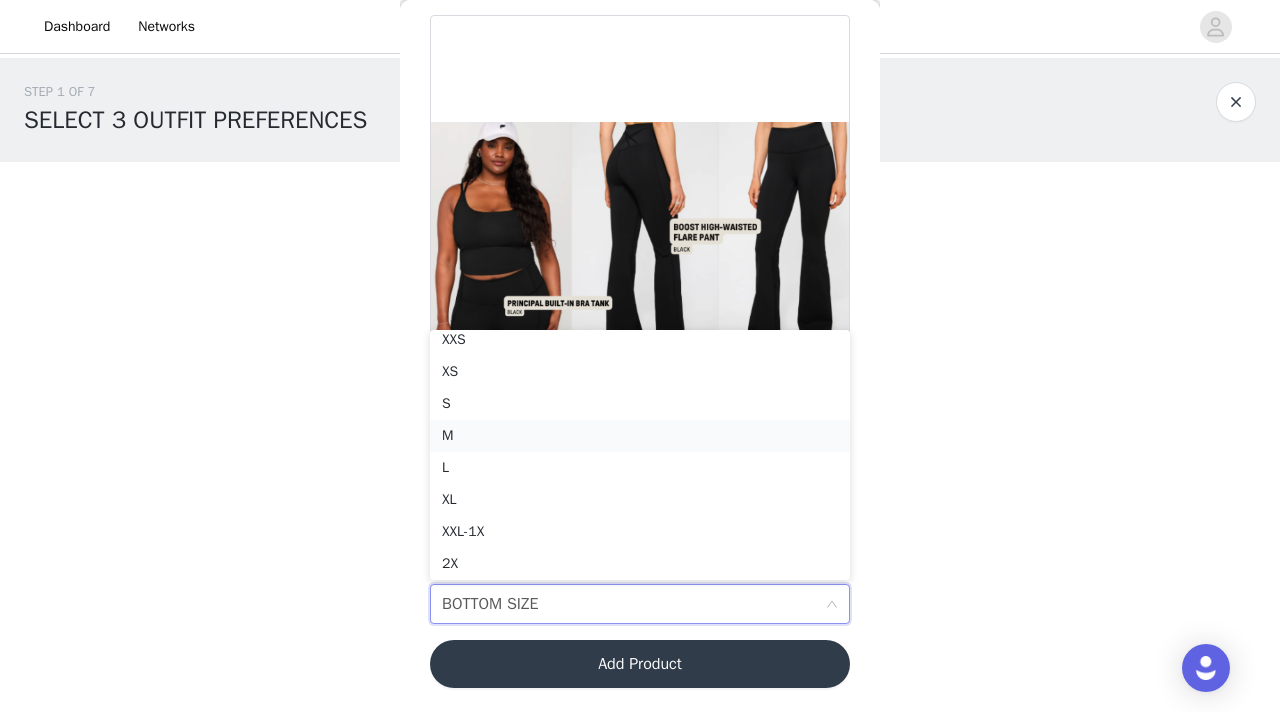 click on "M" at bounding box center (640, 436) 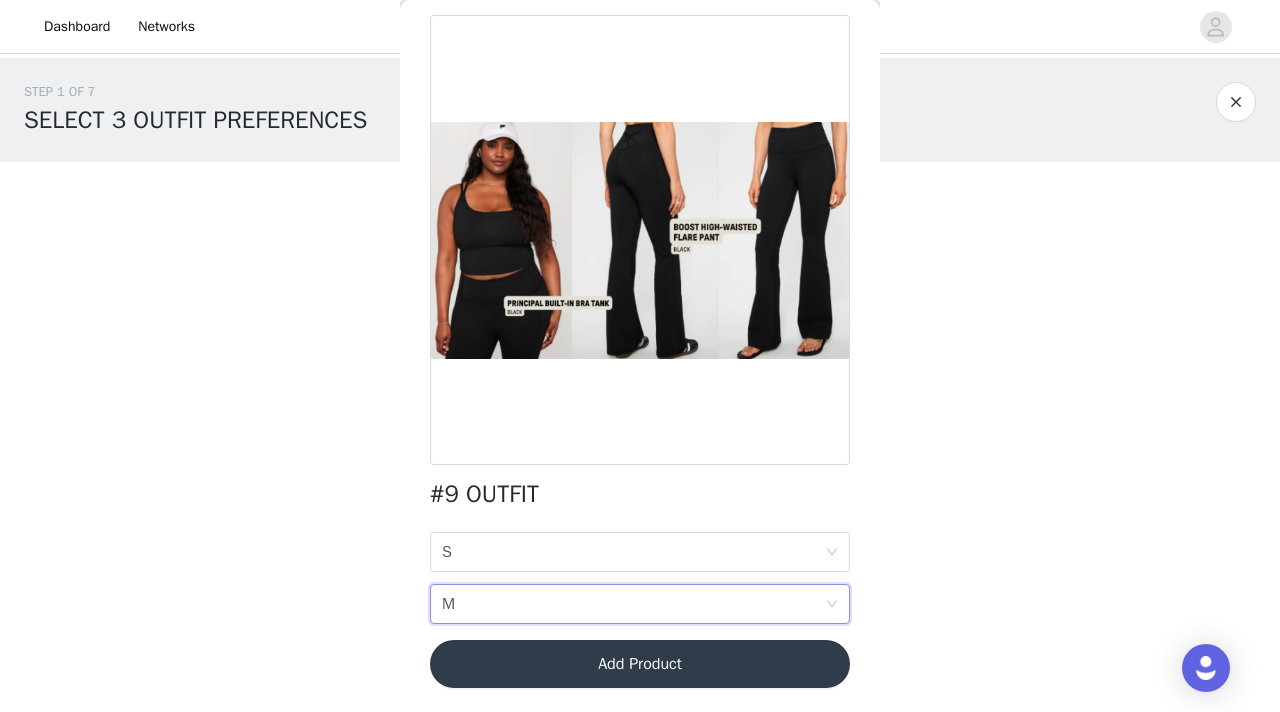 click on "Add Product" at bounding box center [640, 664] 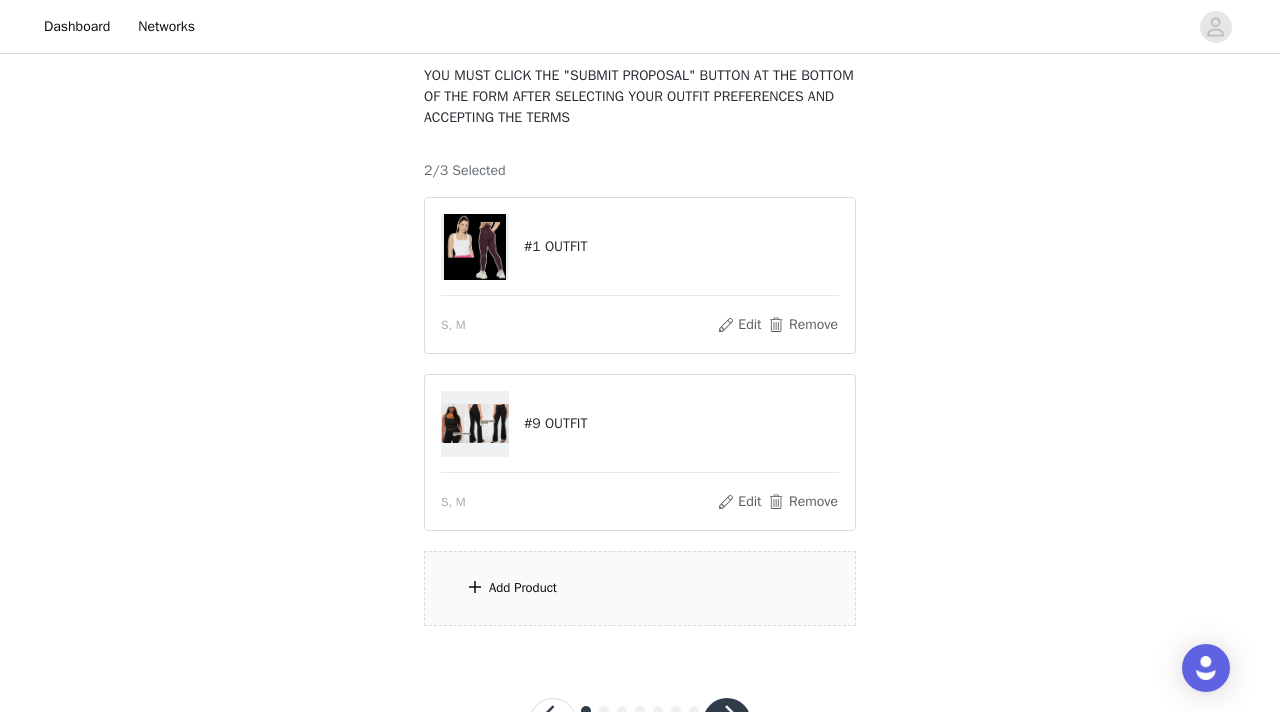 scroll, scrollTop: 163, scrollLeft: 0, axis: vertical 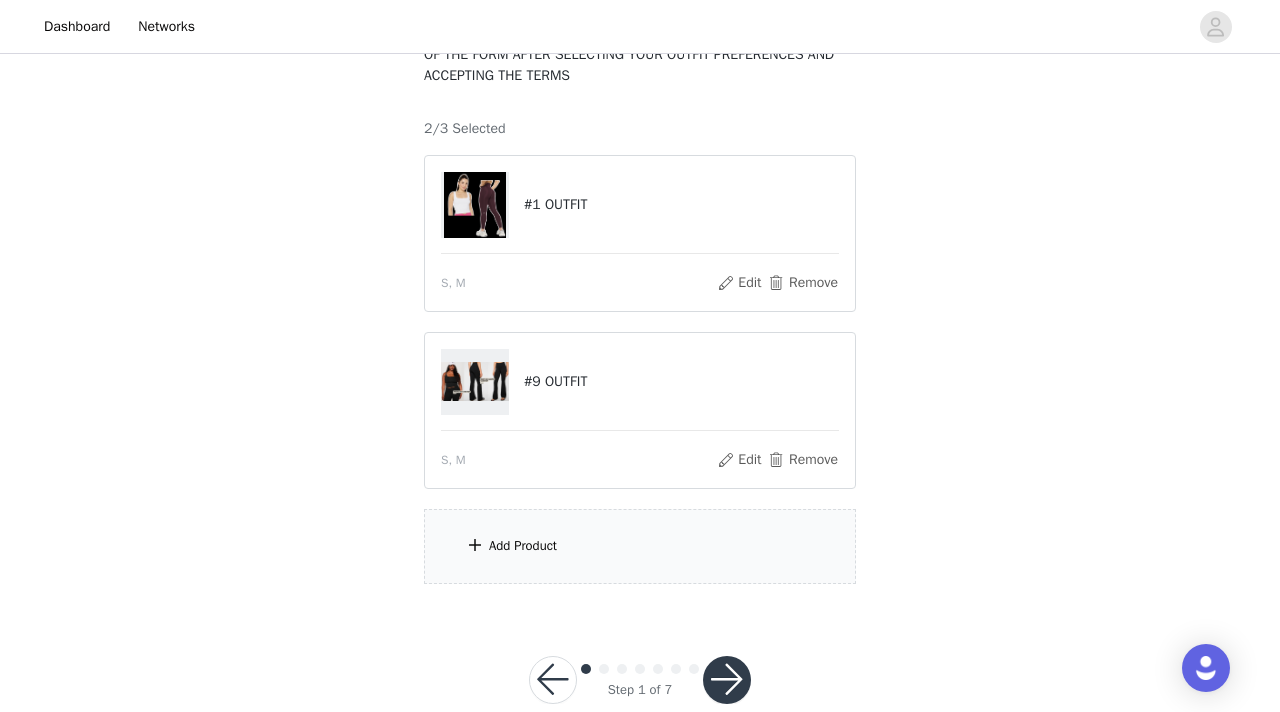 click on "Add Product" at bounding box center (640, 546) 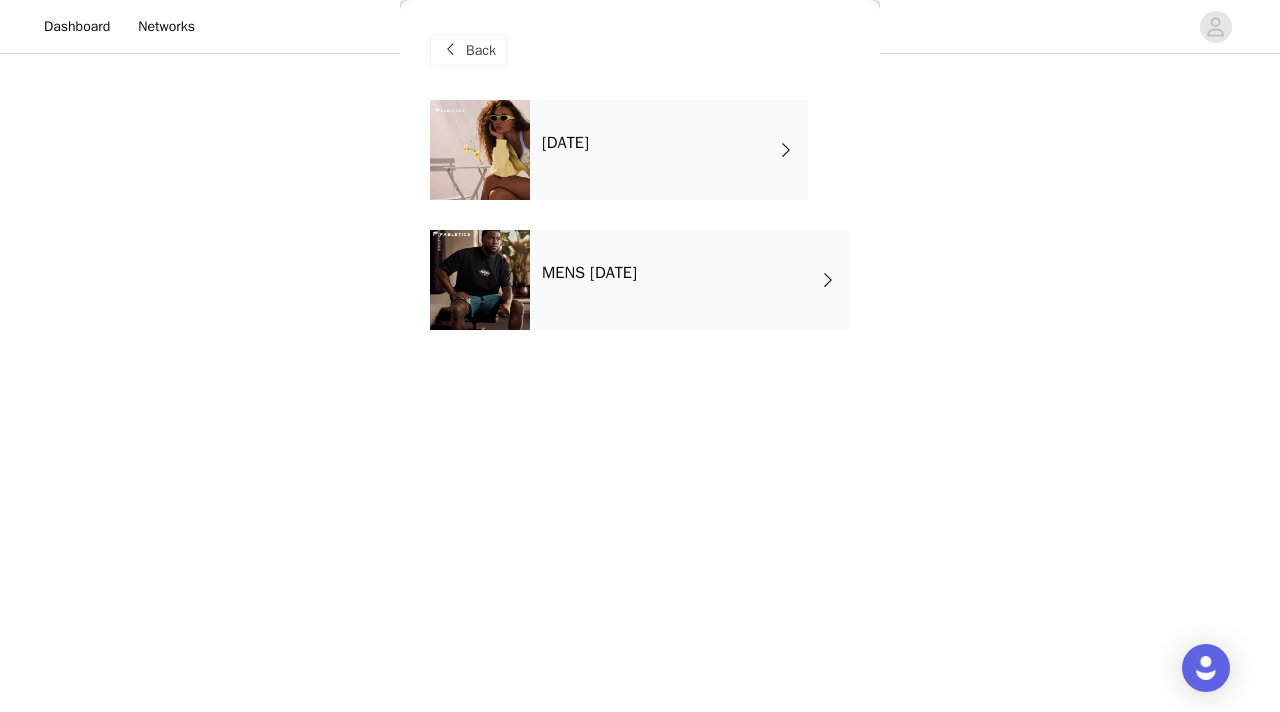 click on "[DATE]" at bounding box center [669, 150] 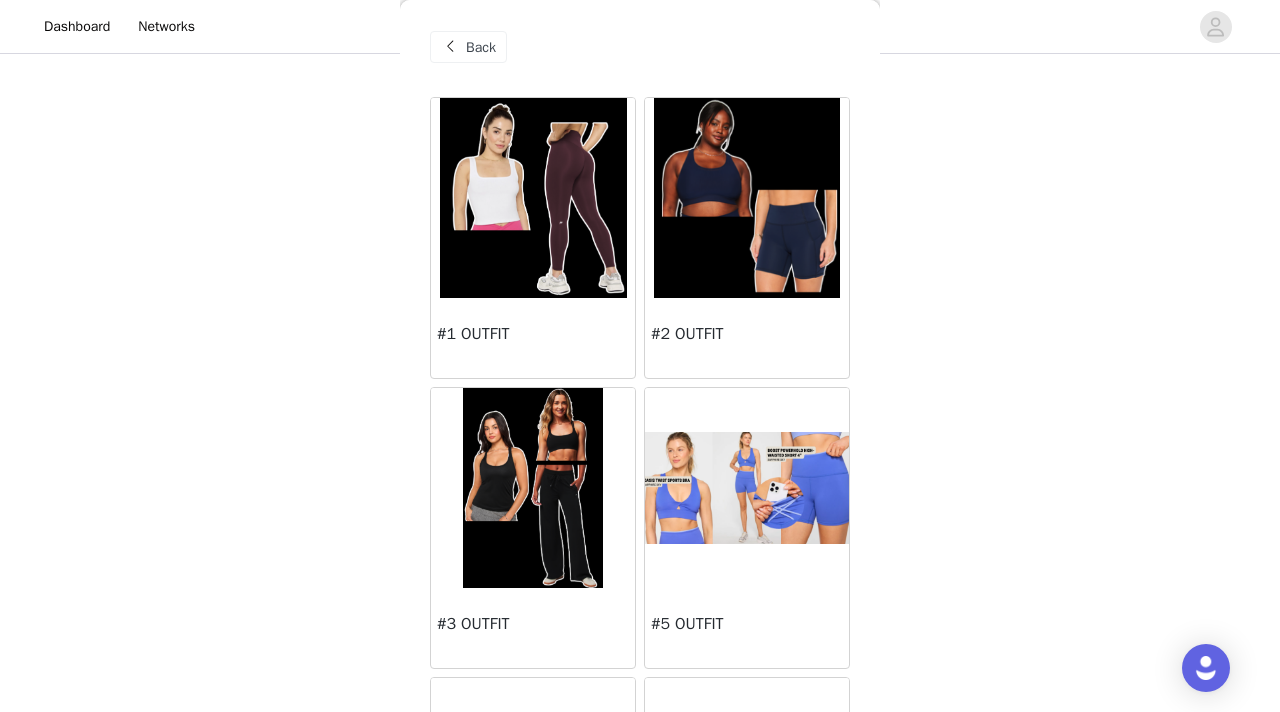 scroll, scrollTop: 0, scrollLeft: 0, axis: both 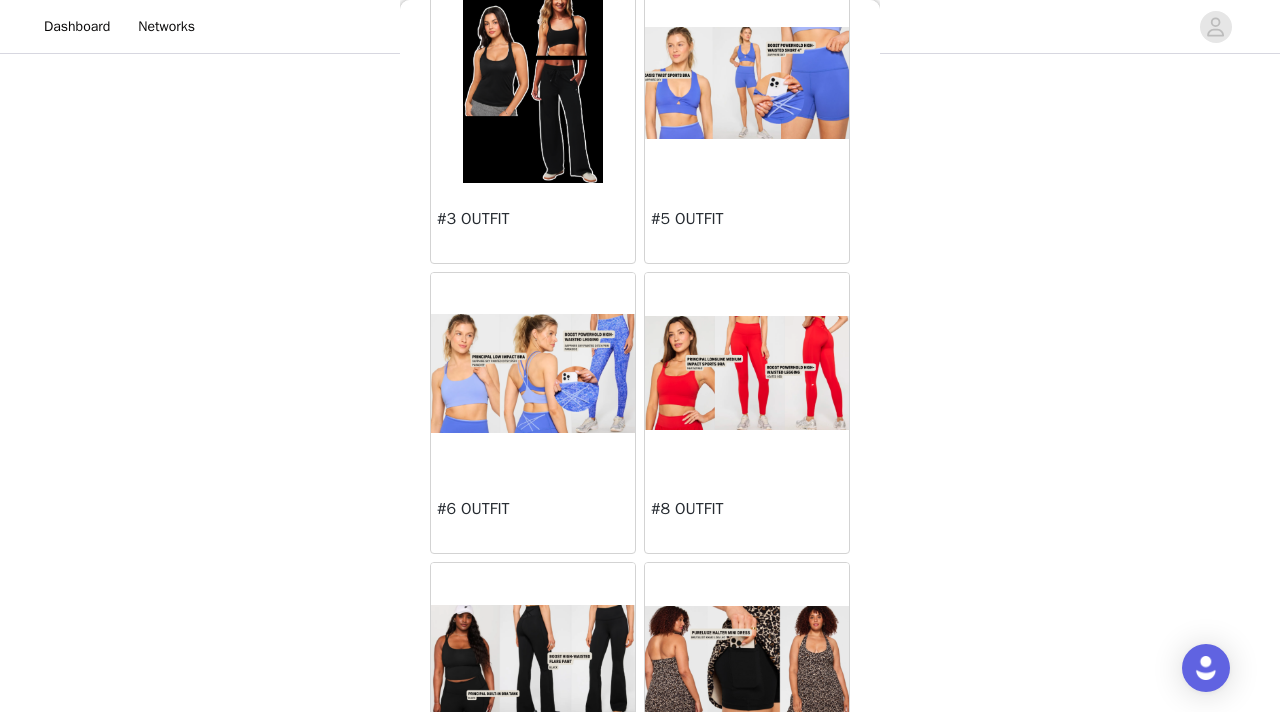 click at bounding box center (533, 373) 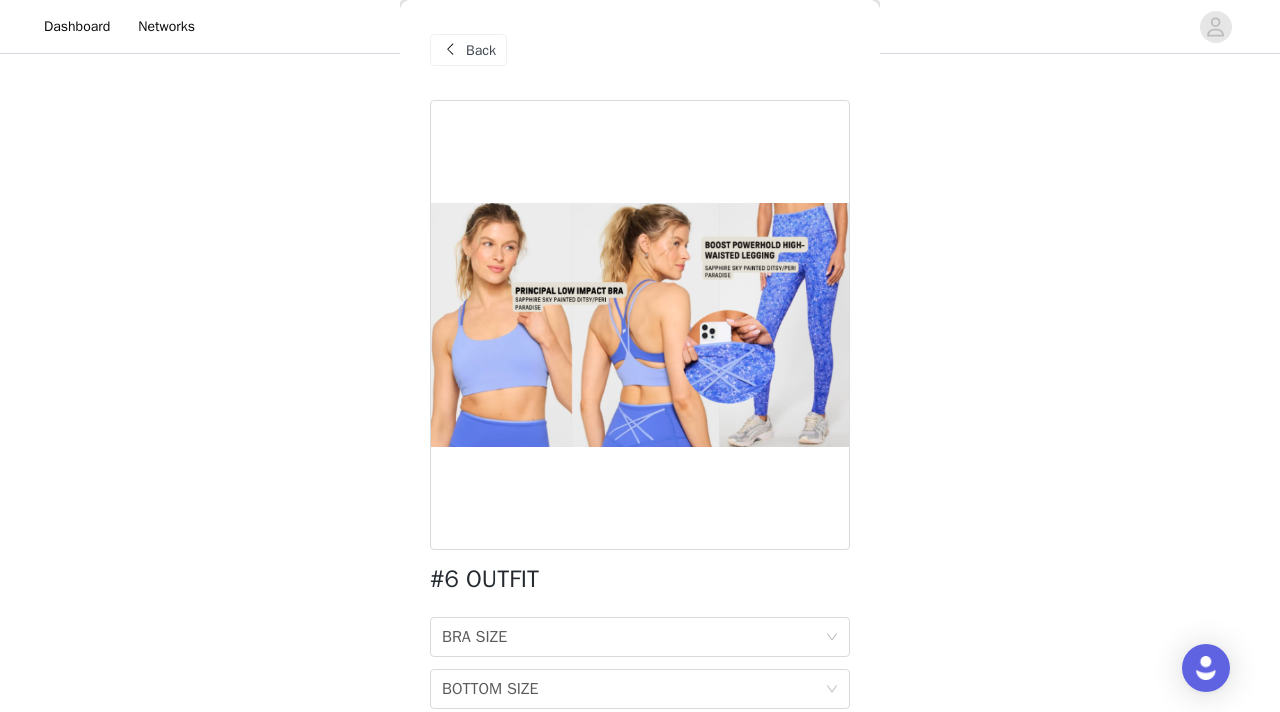 scroll, scrollTop: 85, scrollLeft: 0, axis: vertical 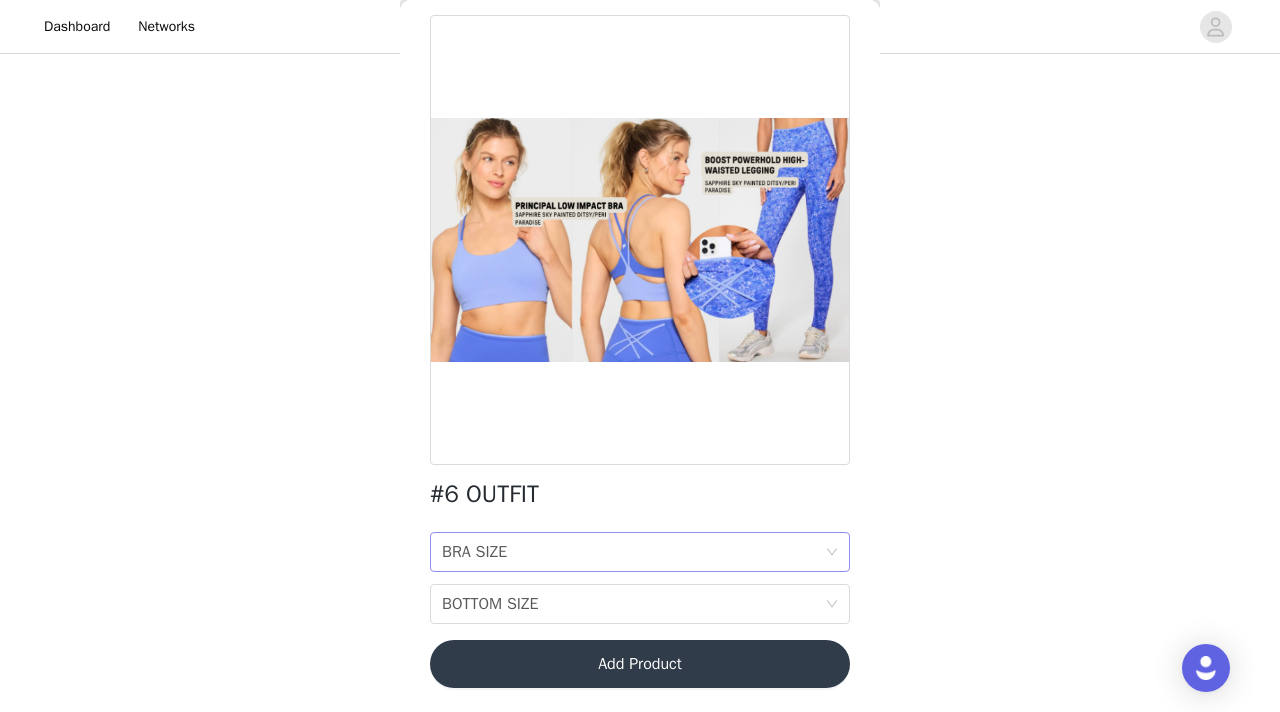 click on "BRA SIZE BRA SIZE" at bounding box center [633, 552] 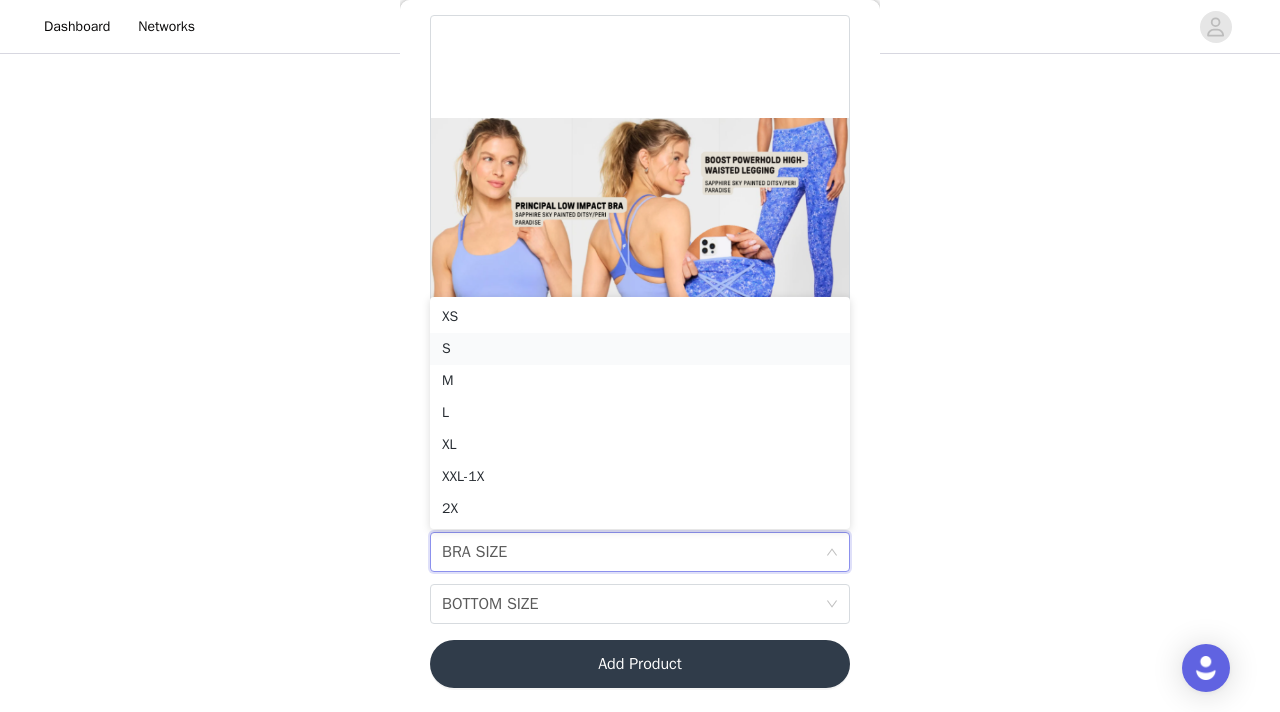 click on "S" at bounding box center [640, 349] 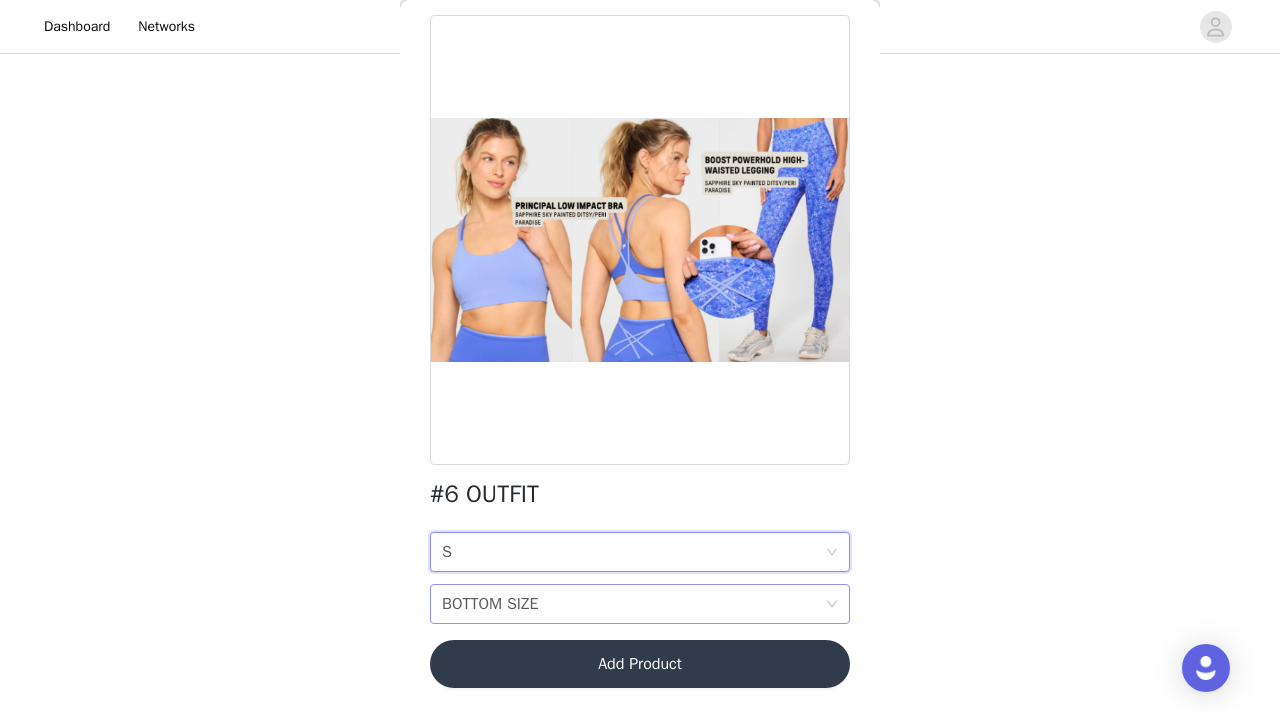 click on "BOTTOM SIZE BOTTOM SIZE" at bounding box center [633, 604] 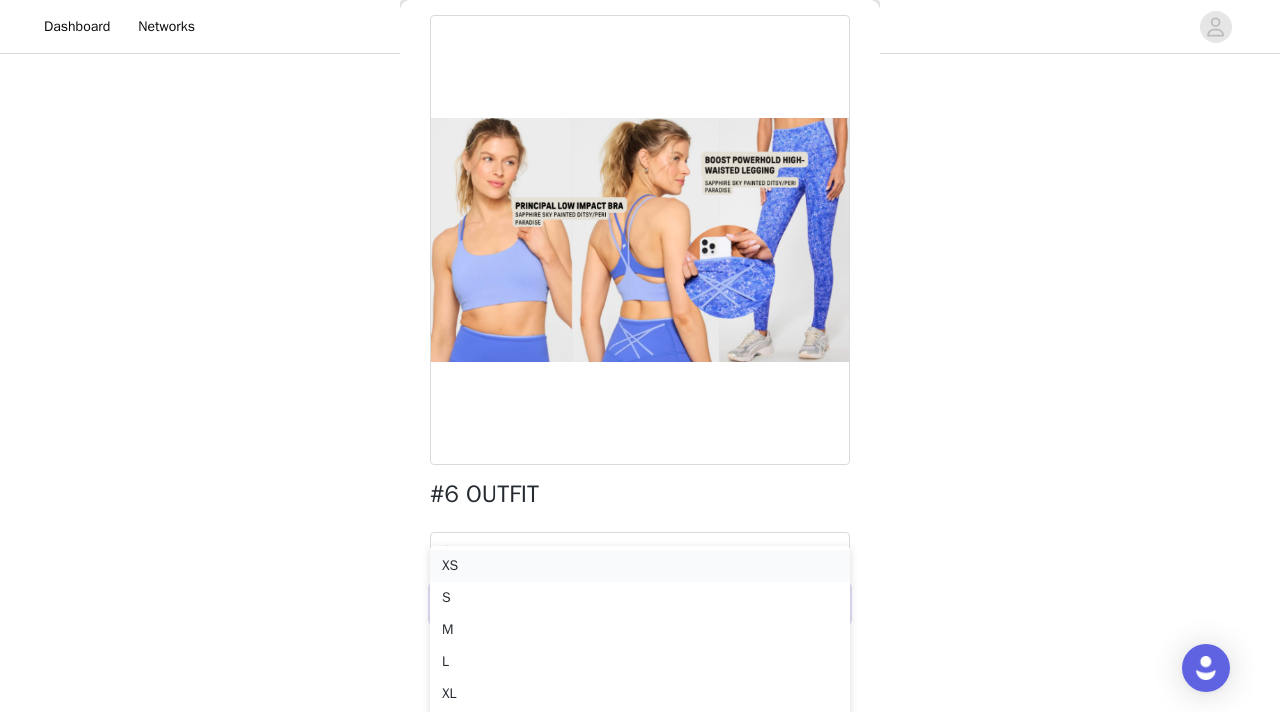 scroll, scrollTop: 288, scrollLeft: 0, axis: vertical 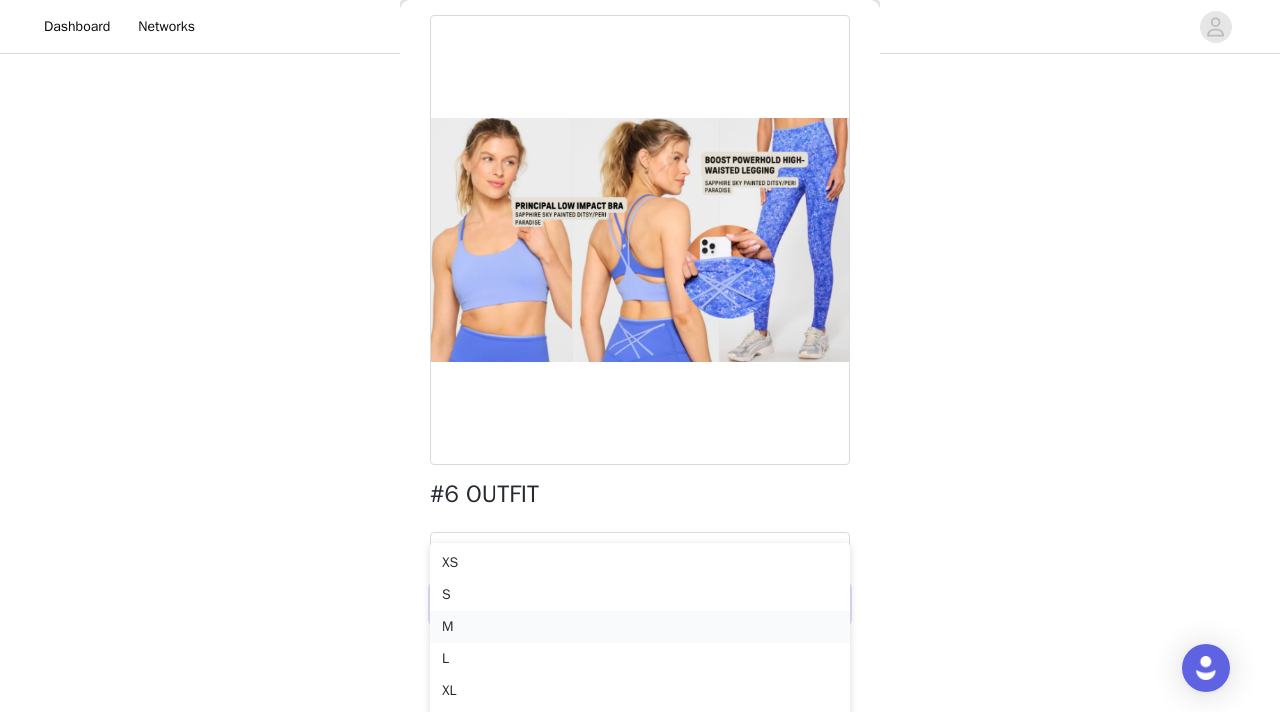 click on "M" at bounding box center [640, 627] 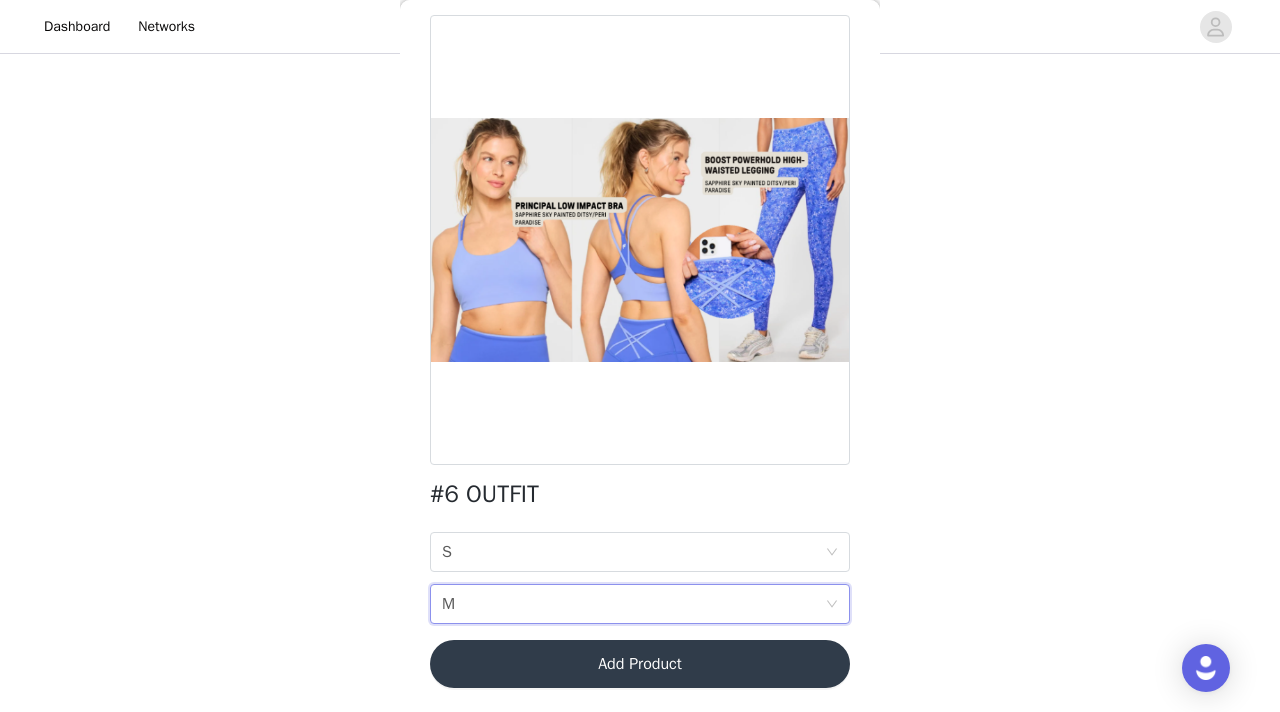scroll, scrollTop: 202, scrollLeft: 0, axis: vertical 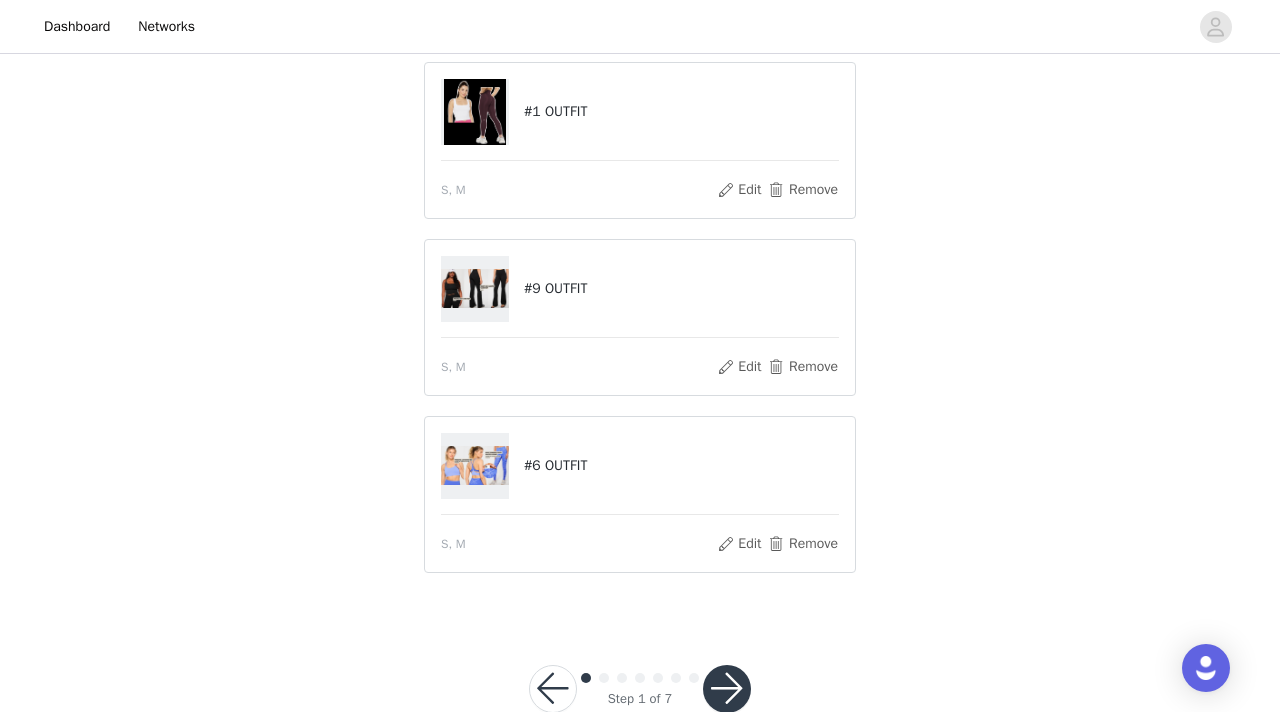 click at bounding box center (727, 689) 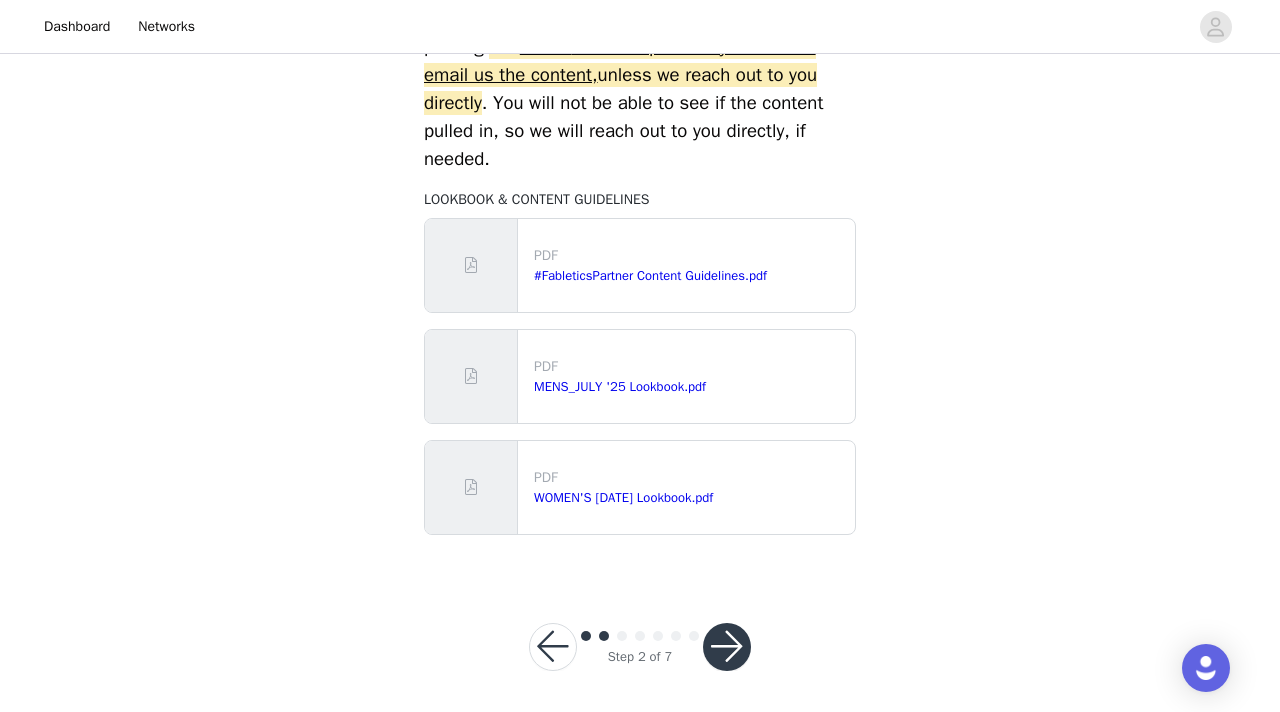 scroll, scrollTop: 989, scrollLeft: 0, axis: vertical 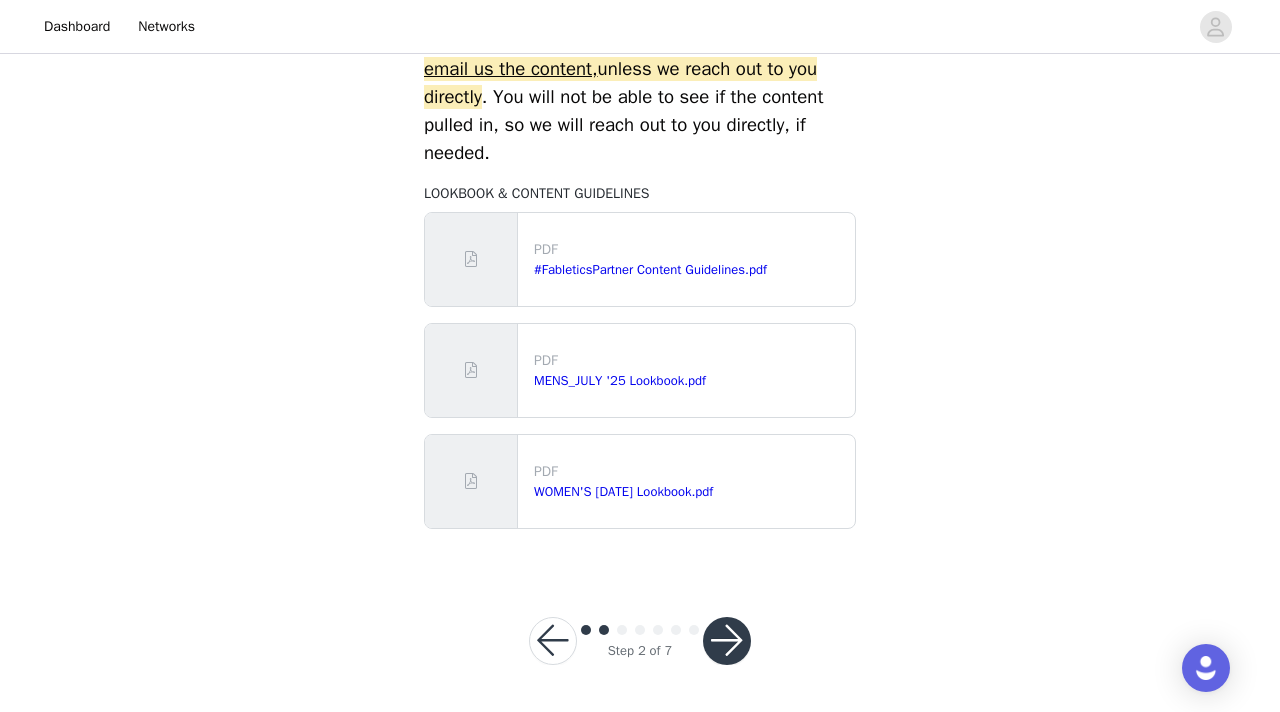 click at bounding box center (727, 641) 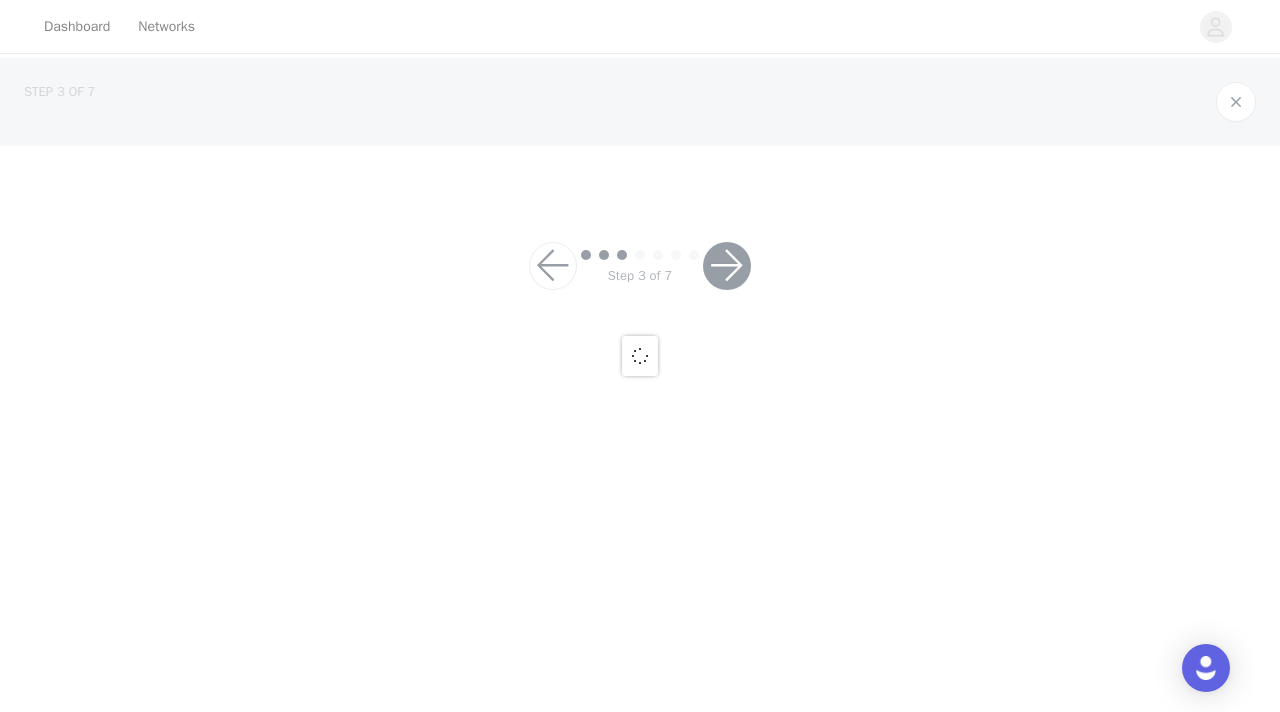 scroll, scrollTop: 0, scrollLeft: 0, axis: both 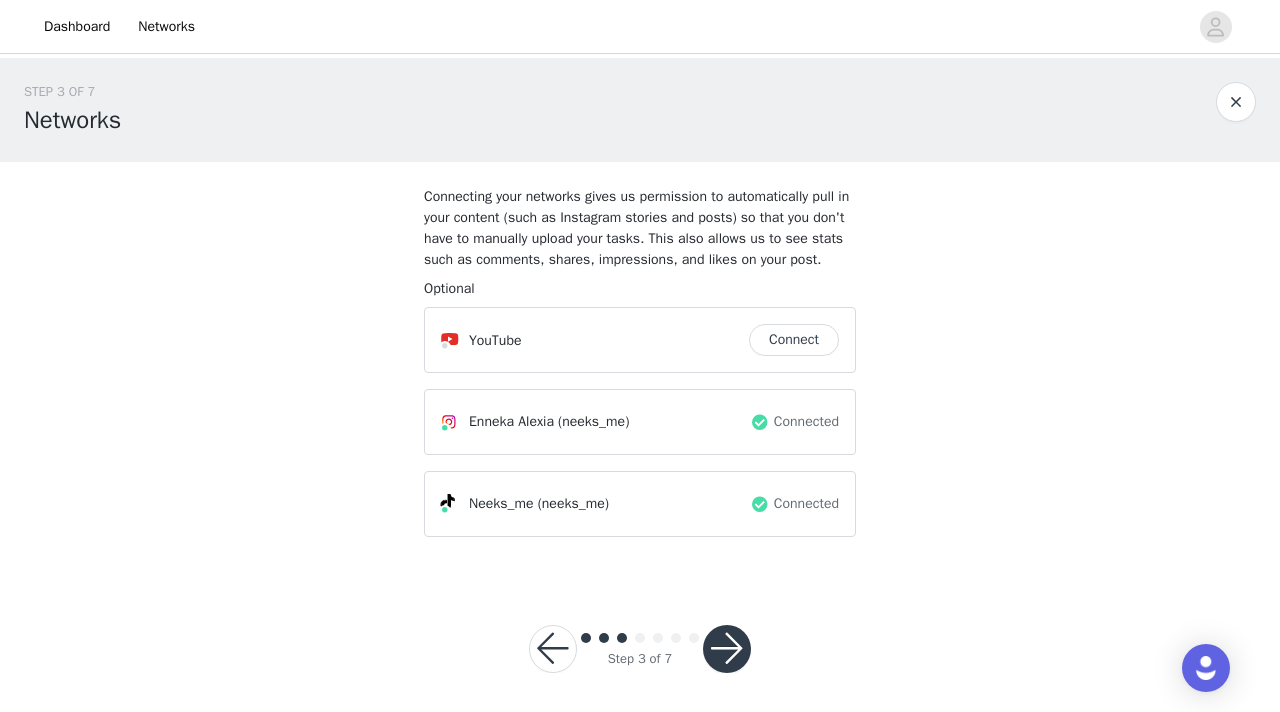 click at bounding box center [727, 649] 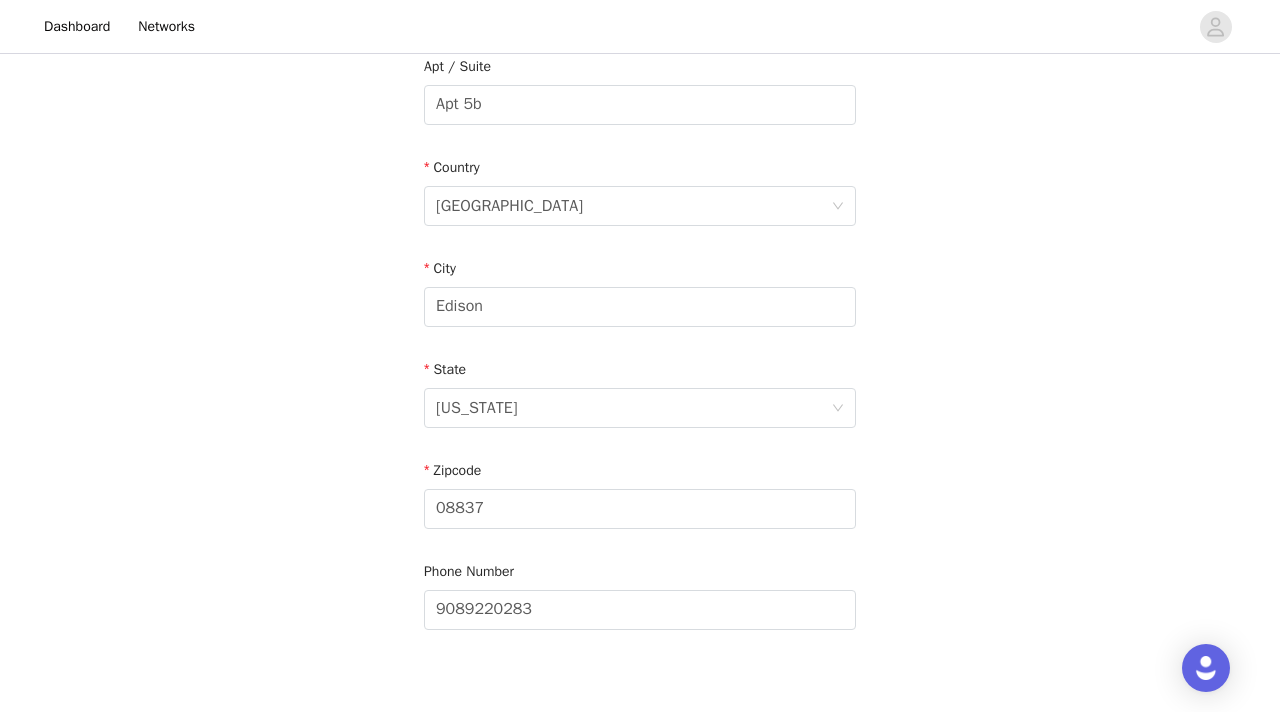 scroll, scrollTop: 651, scrollLeft: 0, axis: vertical 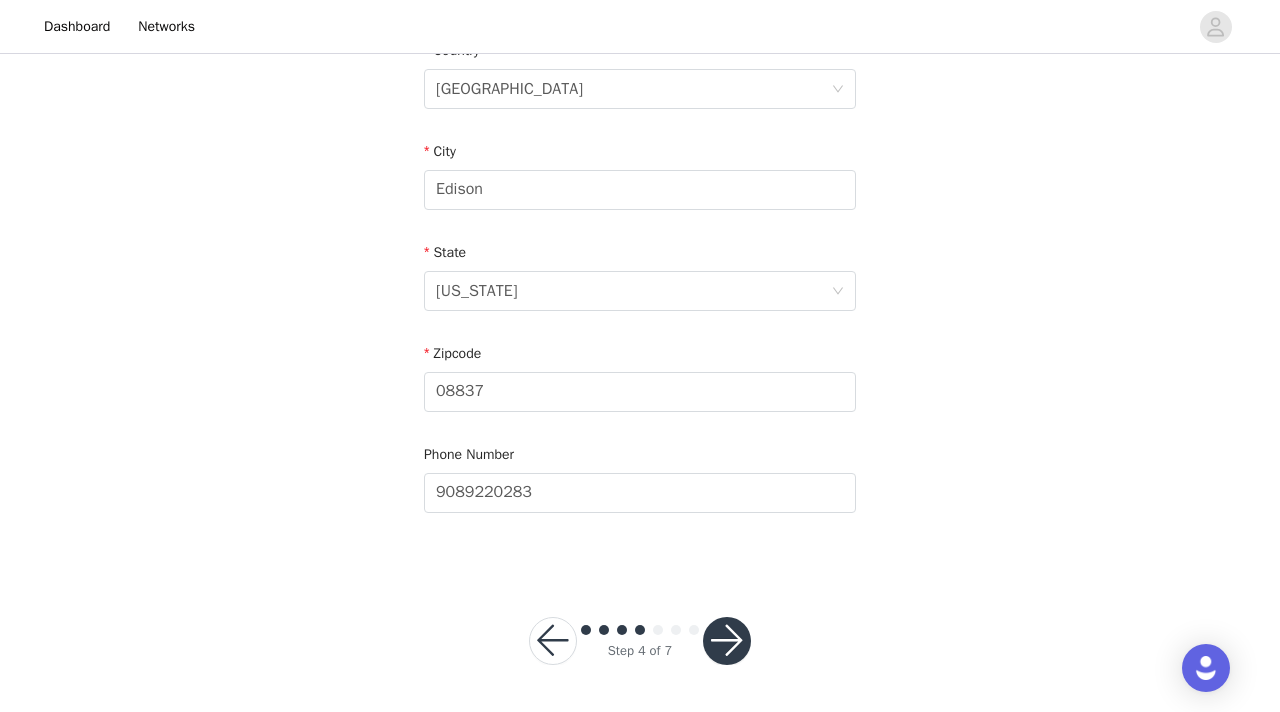 click at bounding box center (727, 641) 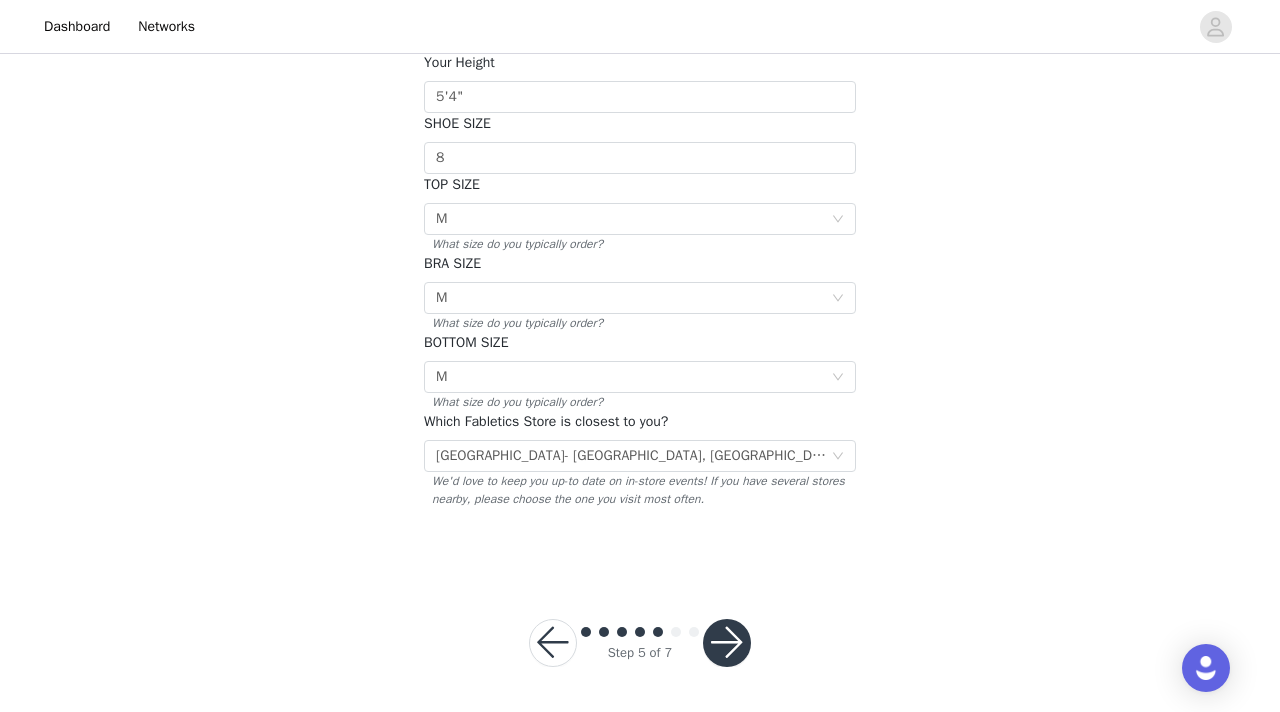 scroll, scrollTop: 364, scrollLeft: 0, axis: vertical 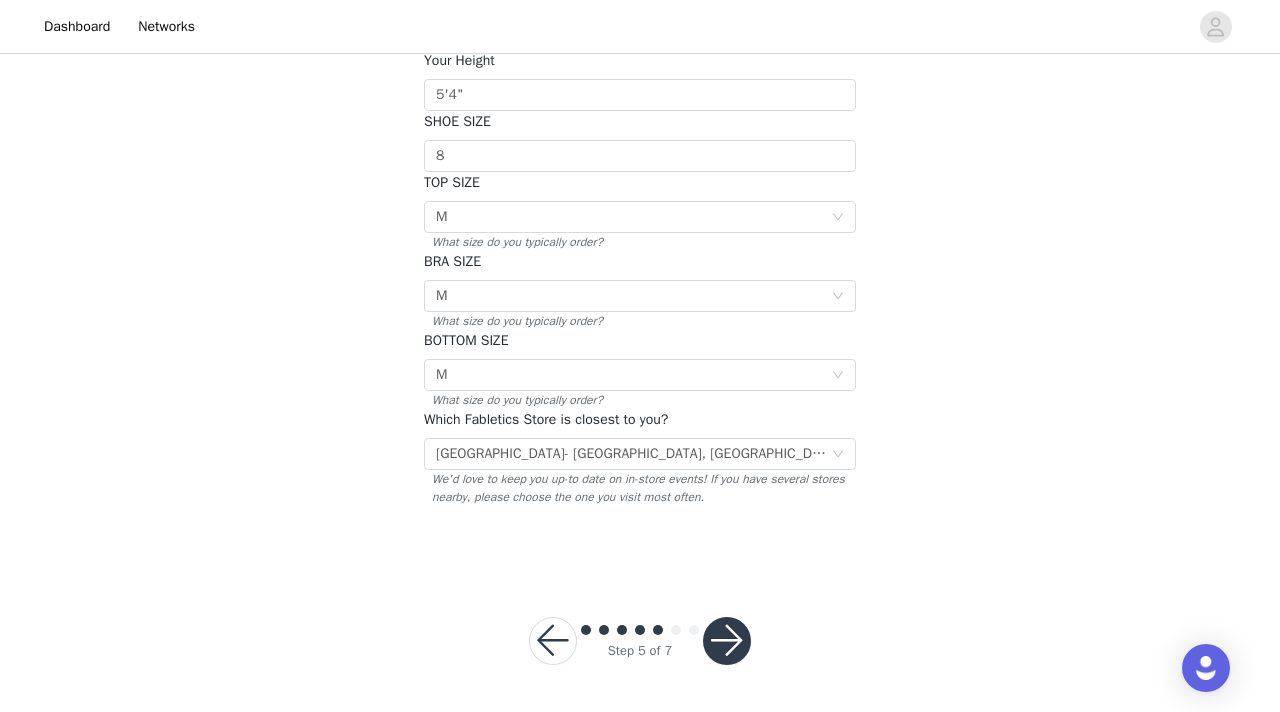click at bounding box center [727, 641] 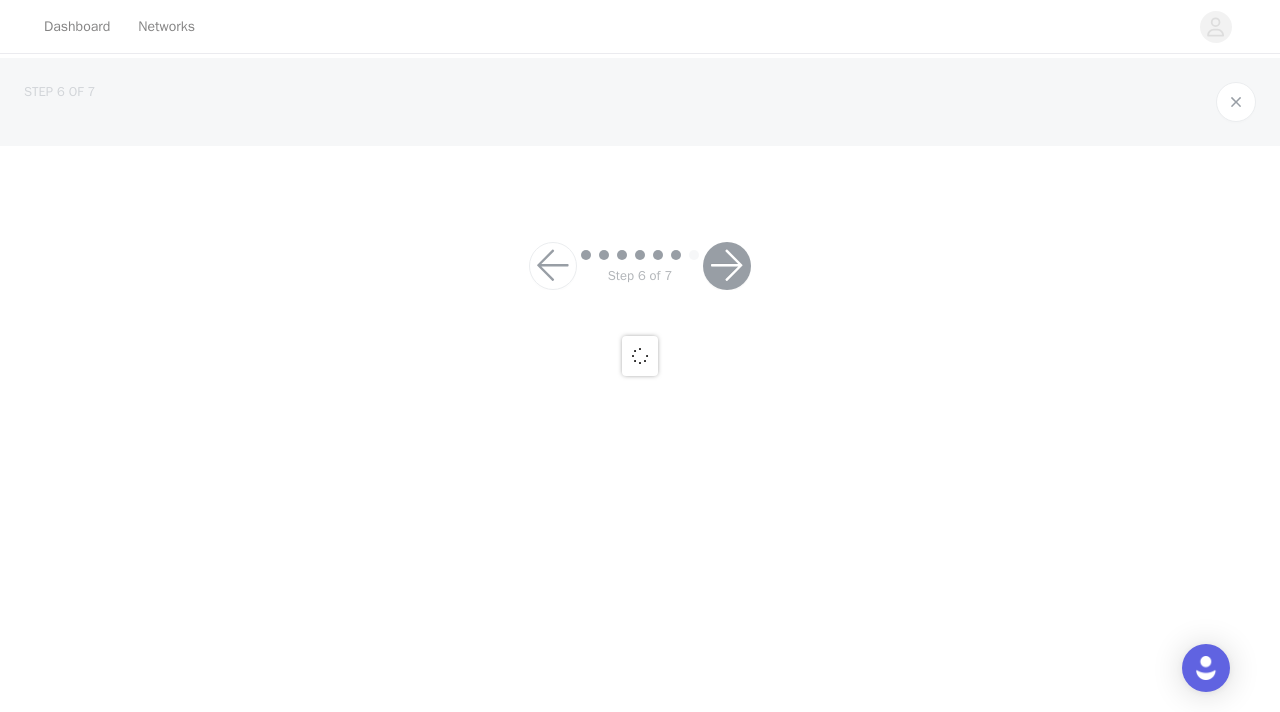 scroll, scrollTop: 0, scrollLeft: 0, axis: both 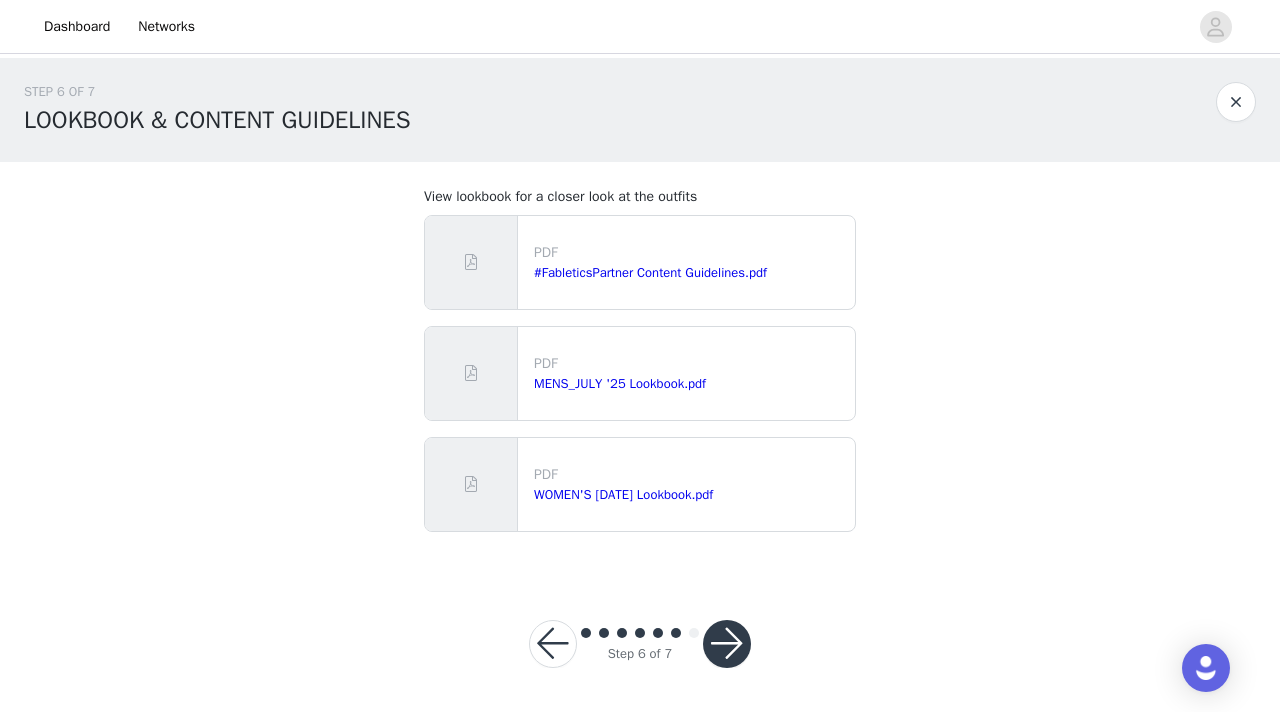 click at bounding box center [727, 644] 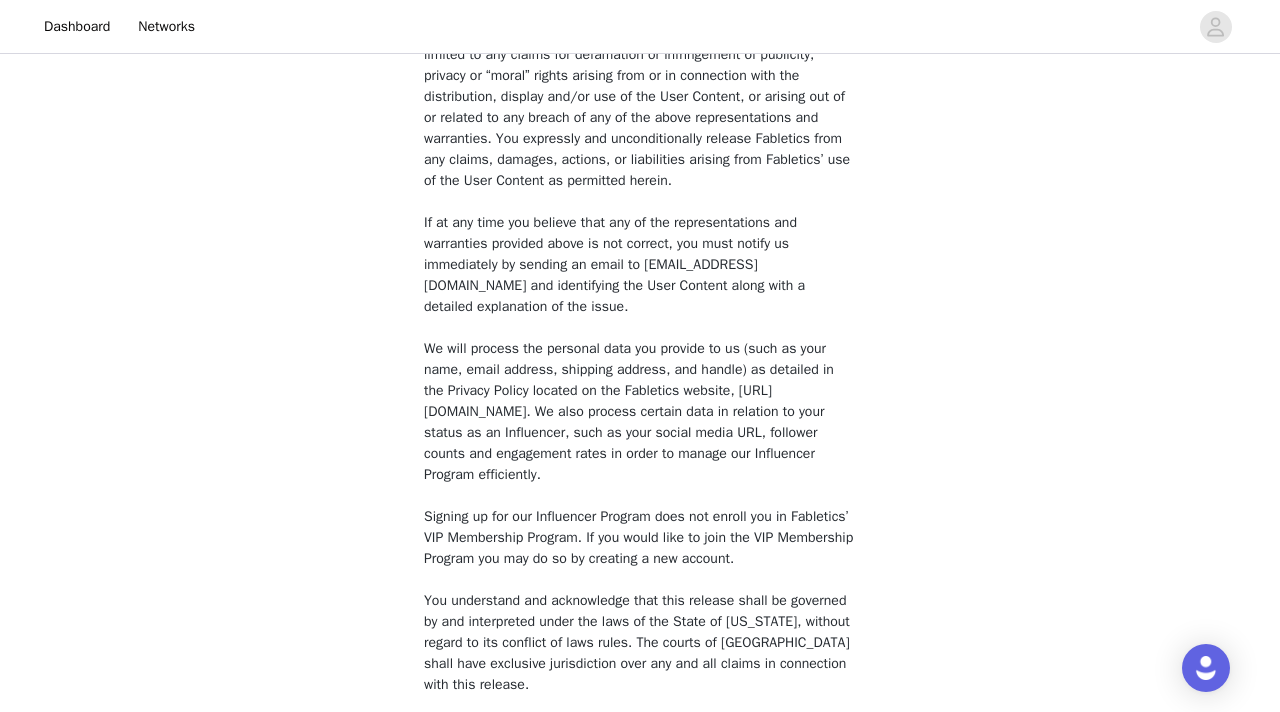 scroll, scrollTop: 1556, scrollLeft: 0, axis: vertical 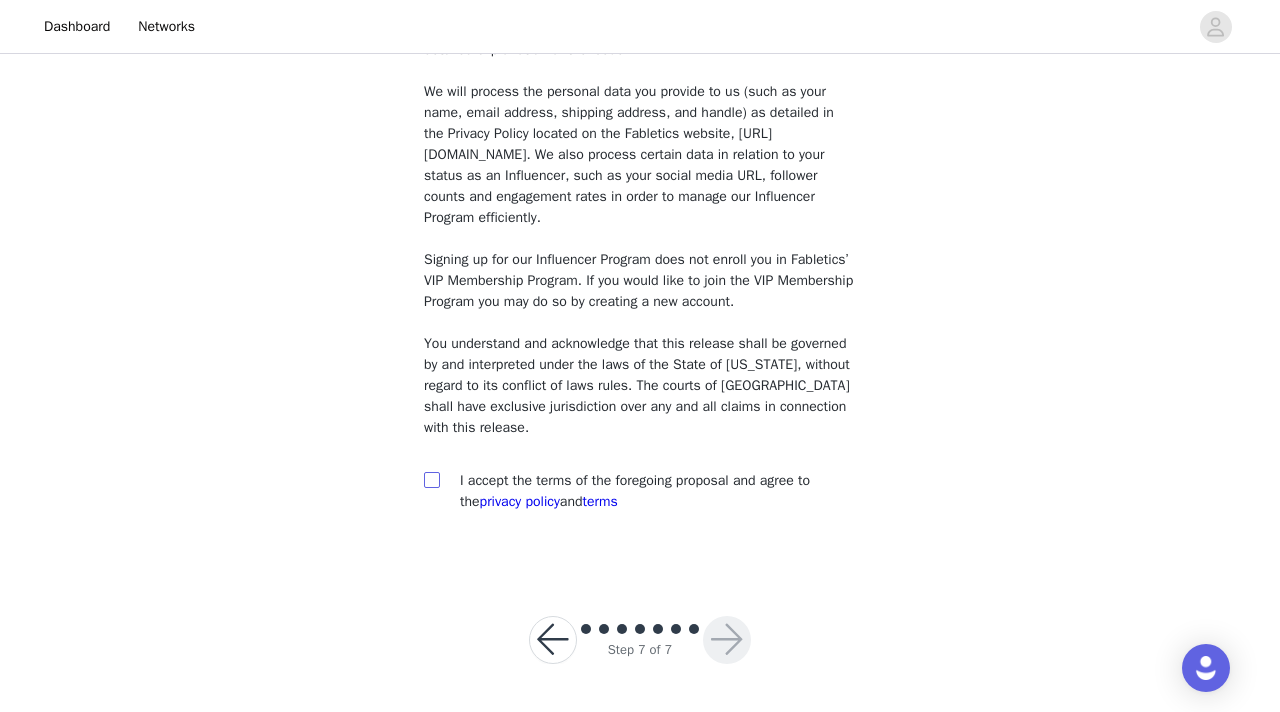 click at bounding box center (431, 479) 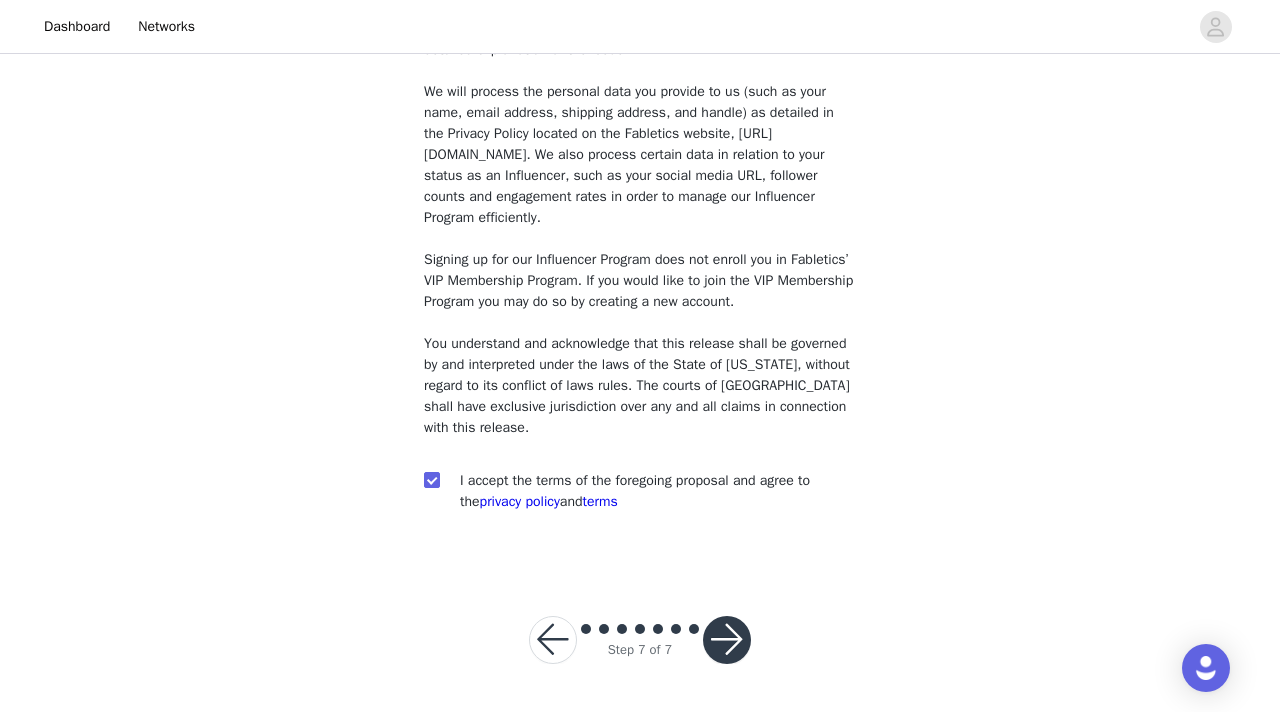 click at bounding box center (727, 640) 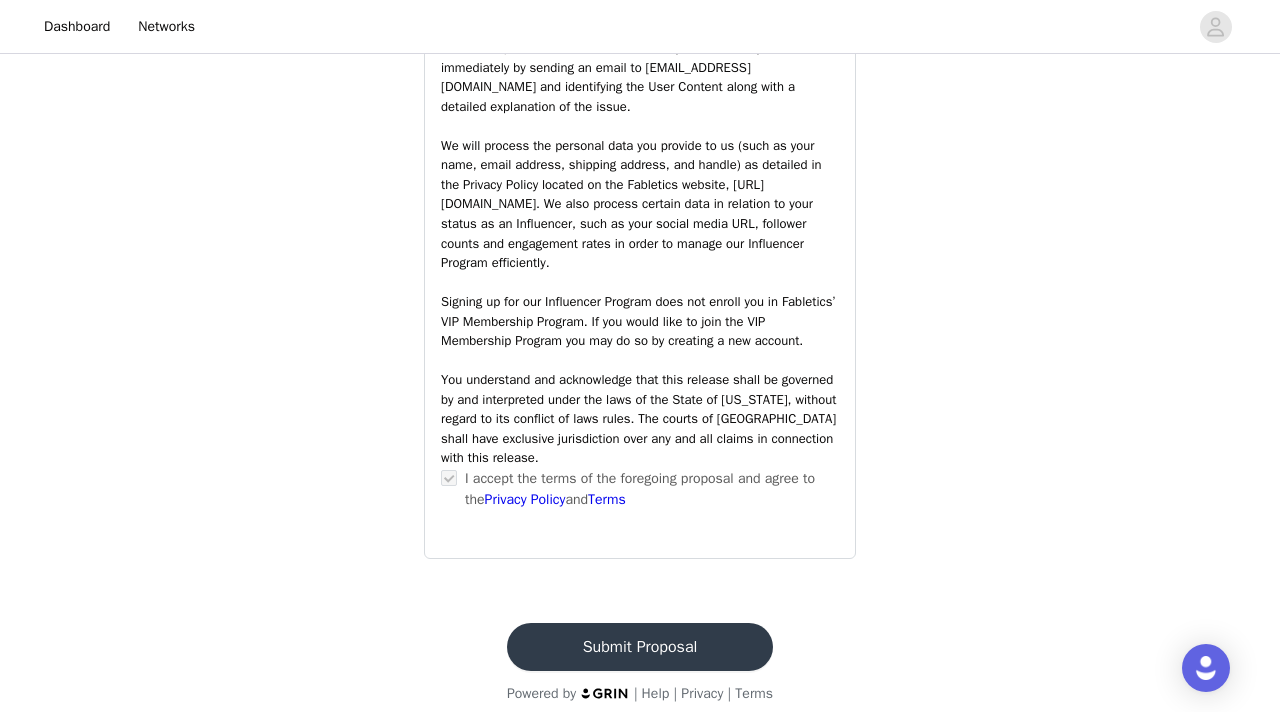 scroll, scrollTop: 2993, scrollLeft: 0, axis: vertical 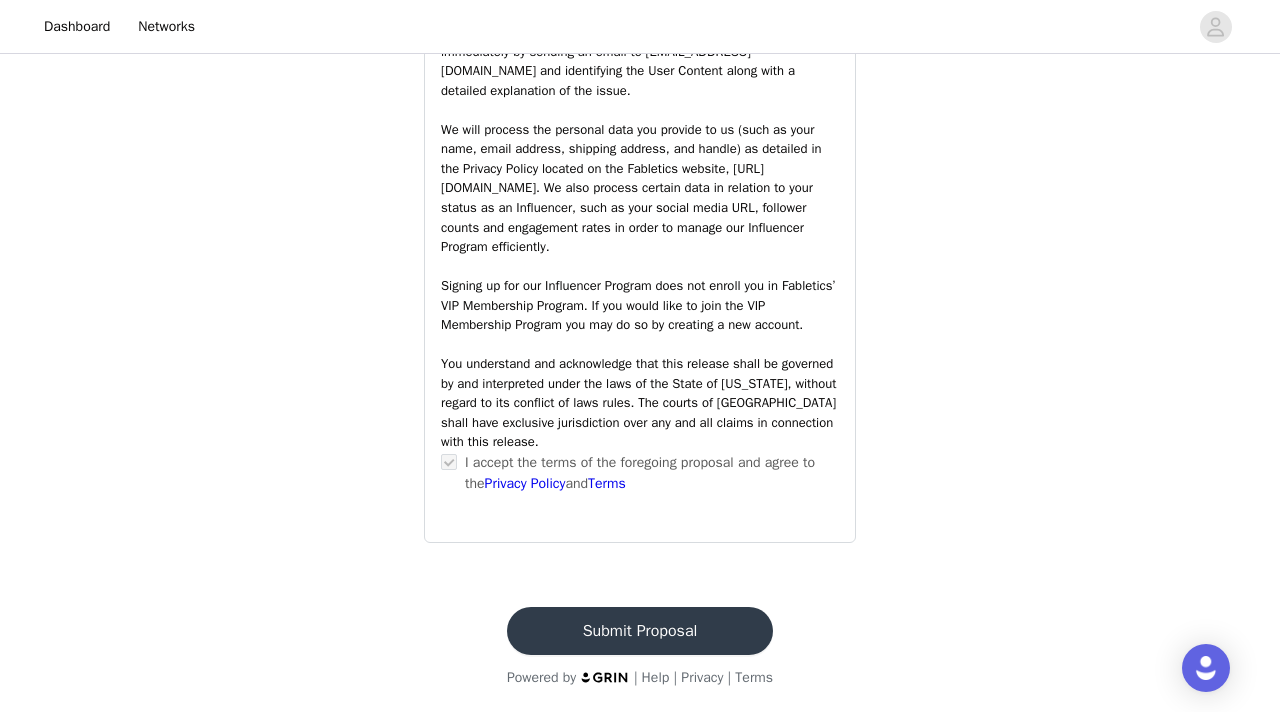 click on "Submit Proposal" at bounding box center [640, 631] 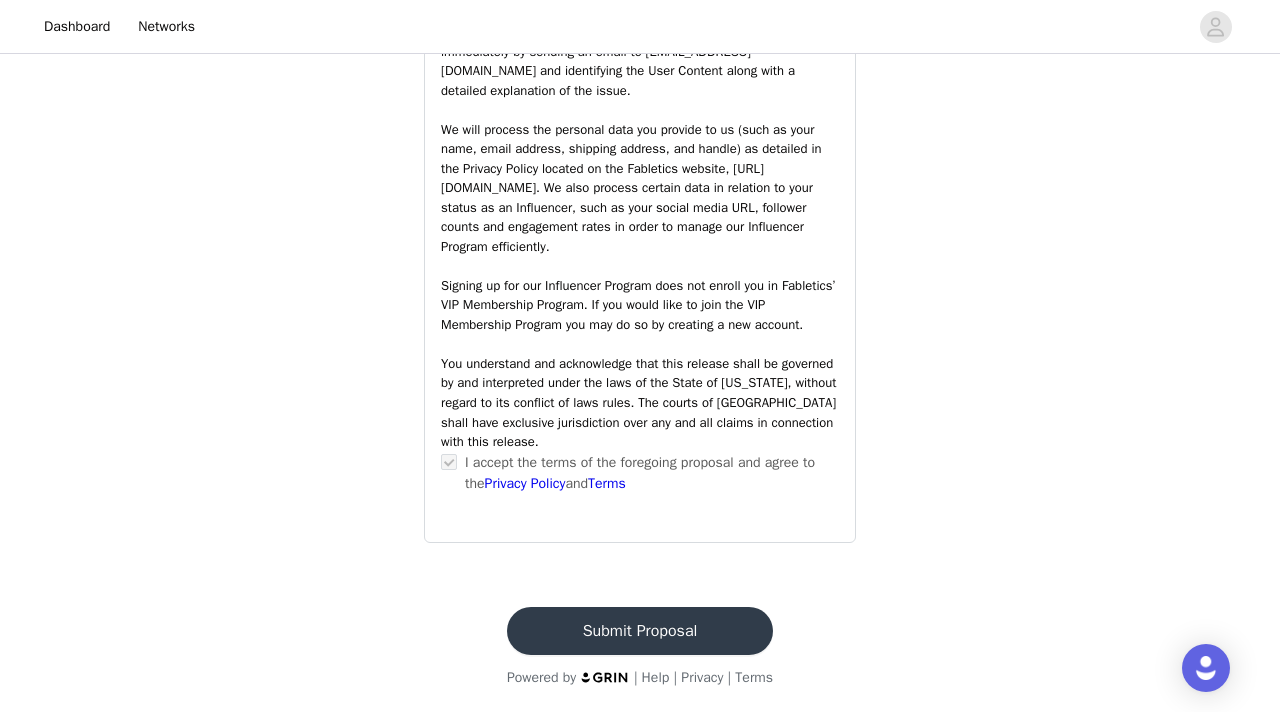 scroll, scrollTop: 0, scrollLeft: 0, axis: both 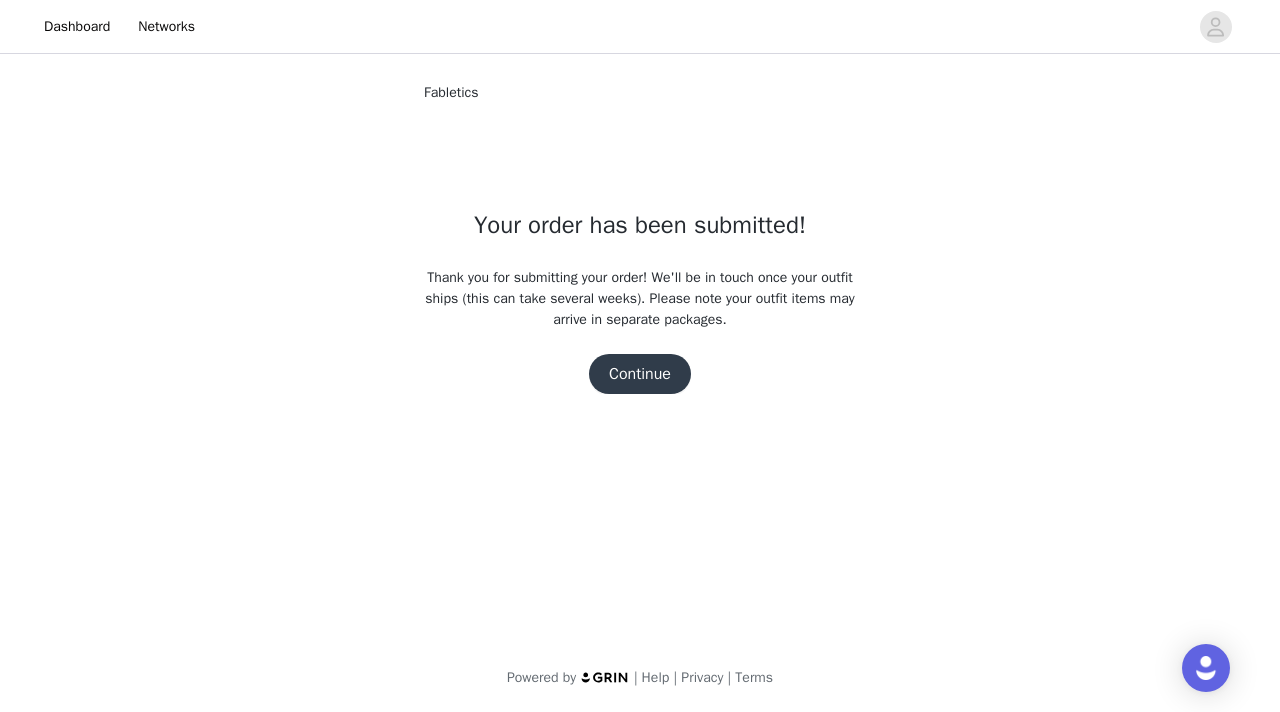 click on "Continue" at bounding box center (640, 374) 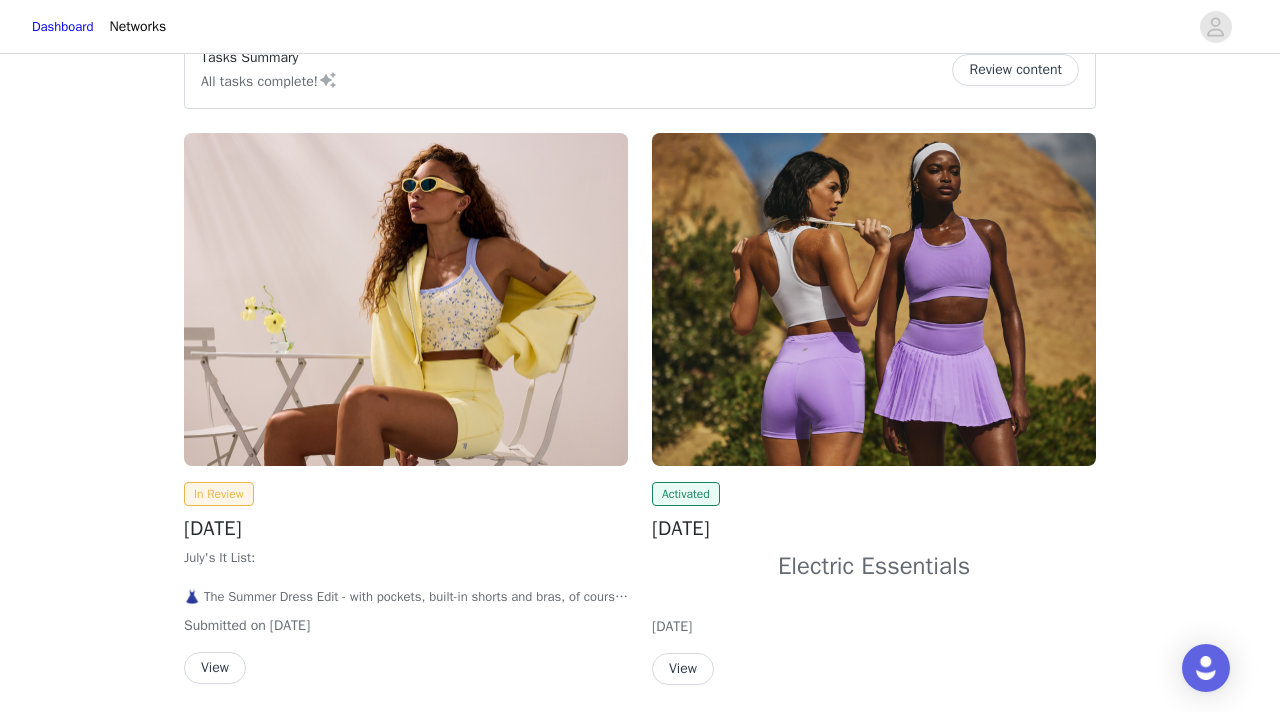 scroll, scrollTop: 0, scrollLeft: 0, axis: both 